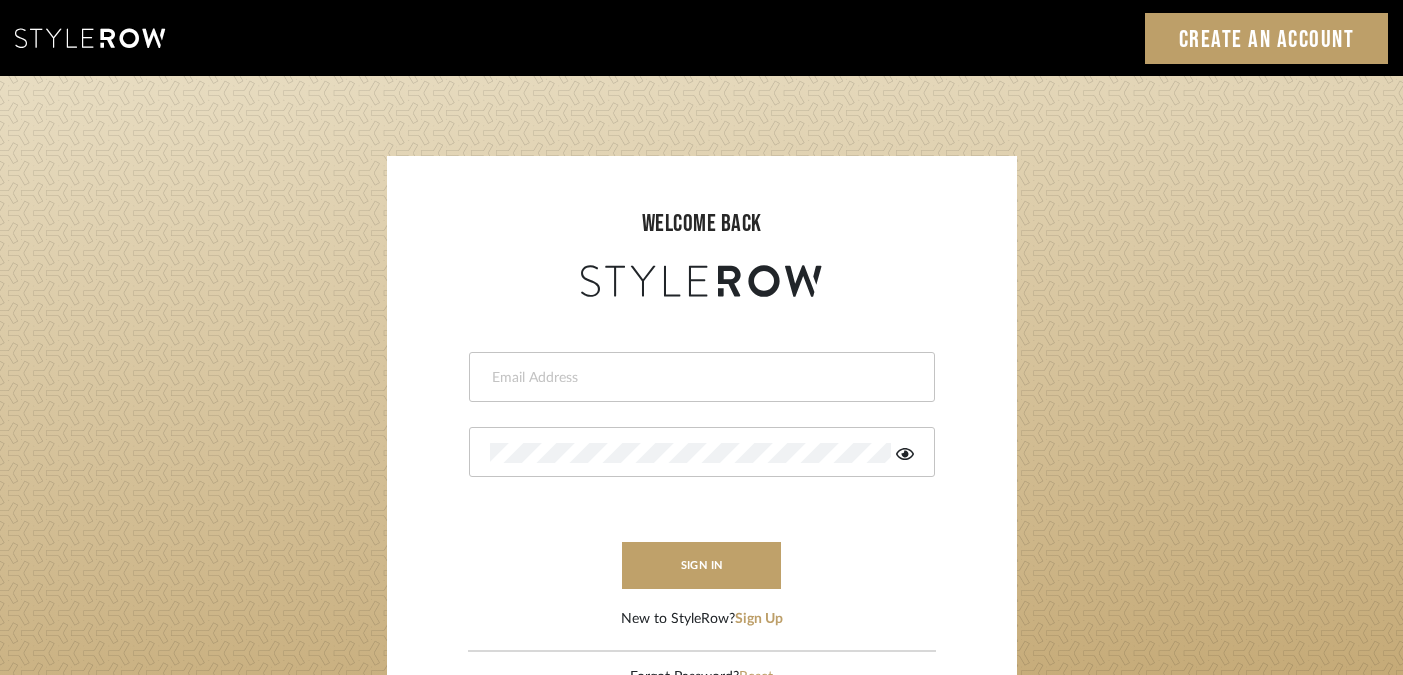 scroll, scrollTop: 0, scrollLeft: 0, axis: both 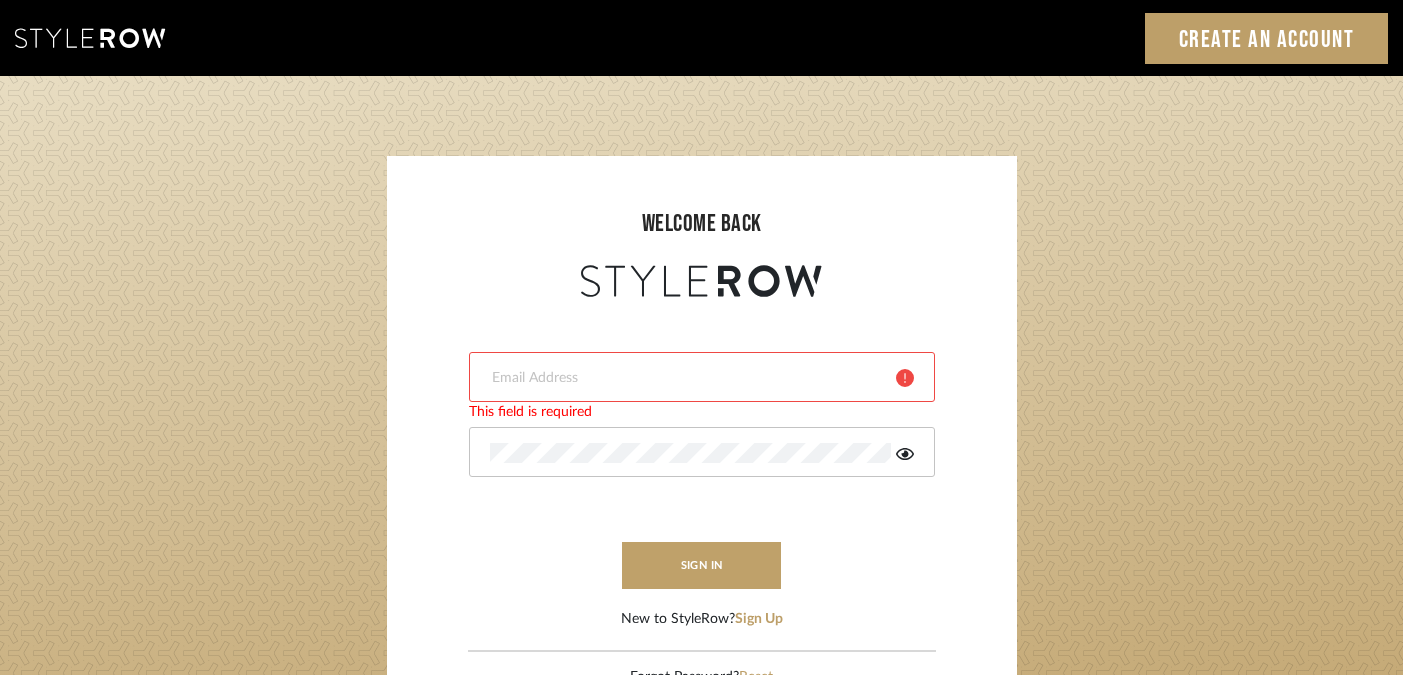 type on "harmony@example.com" 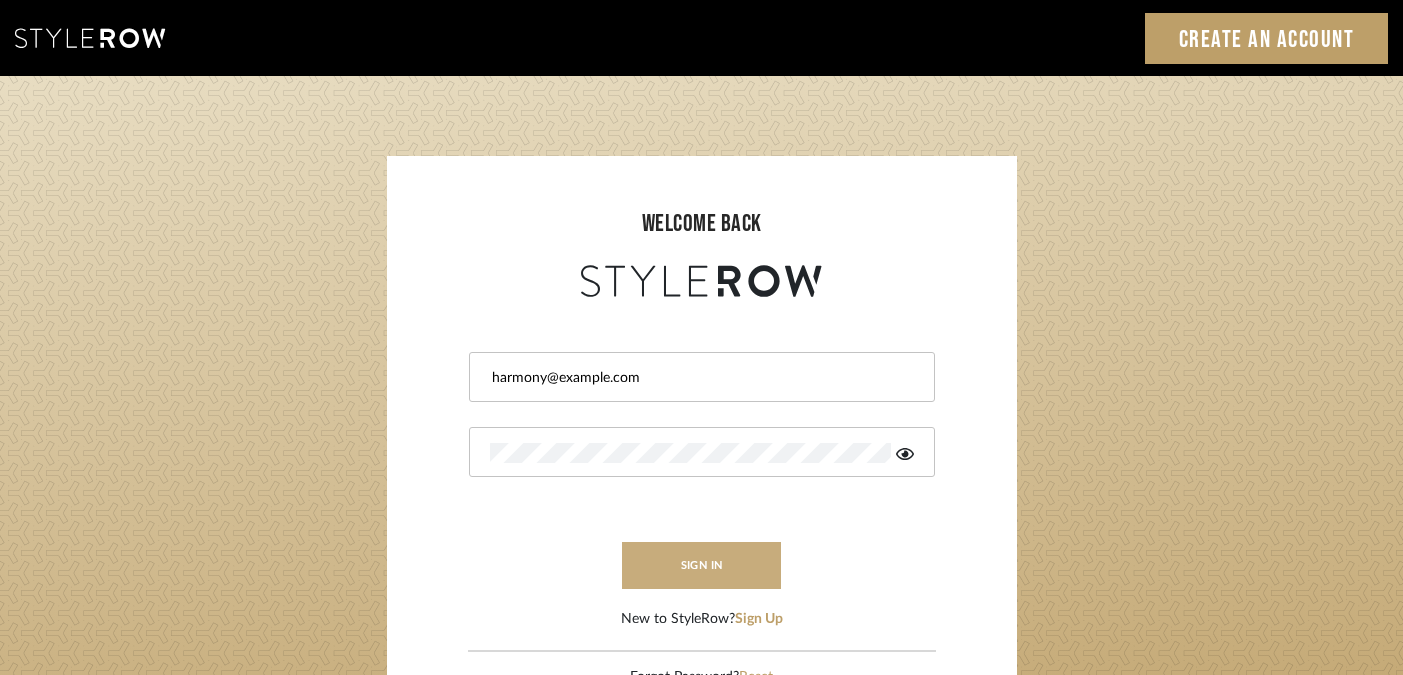 click on "sign in" at bounding box center [702, 565] 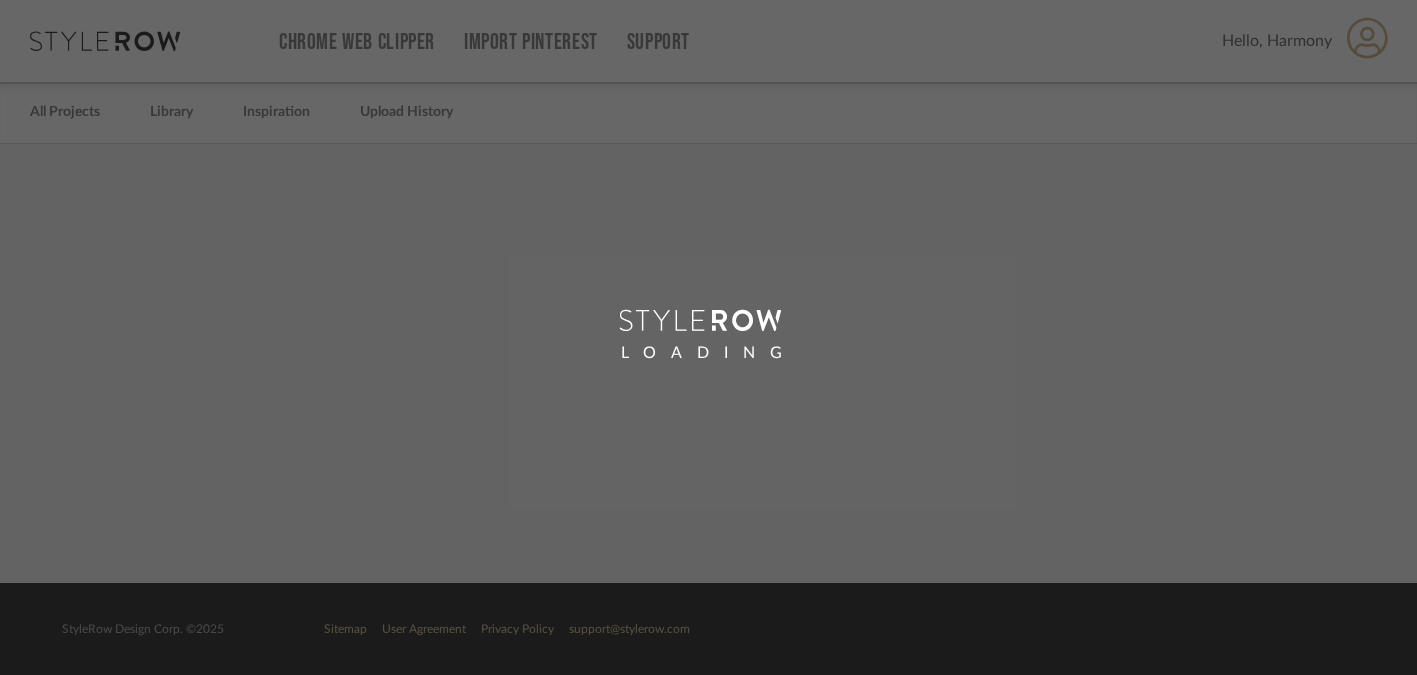 scroll, scrollTop: 0, scrollLeft: 0, axis: both 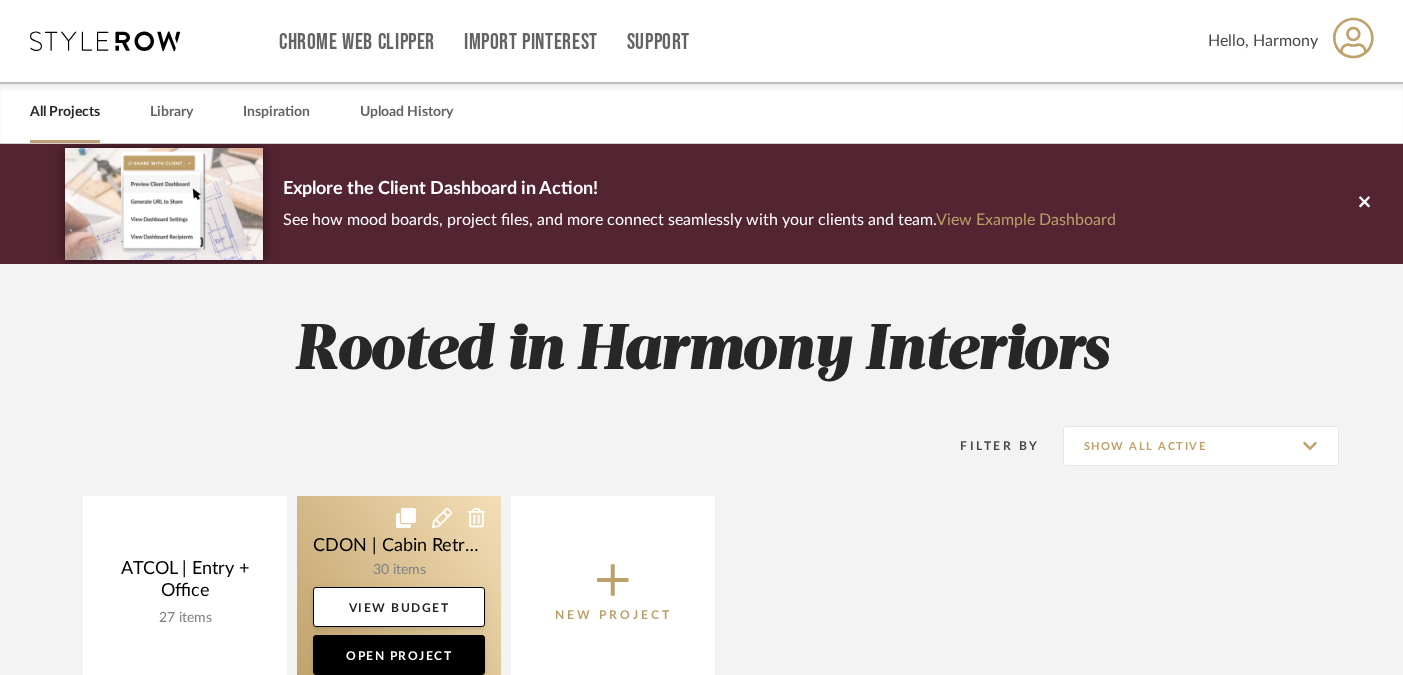 click 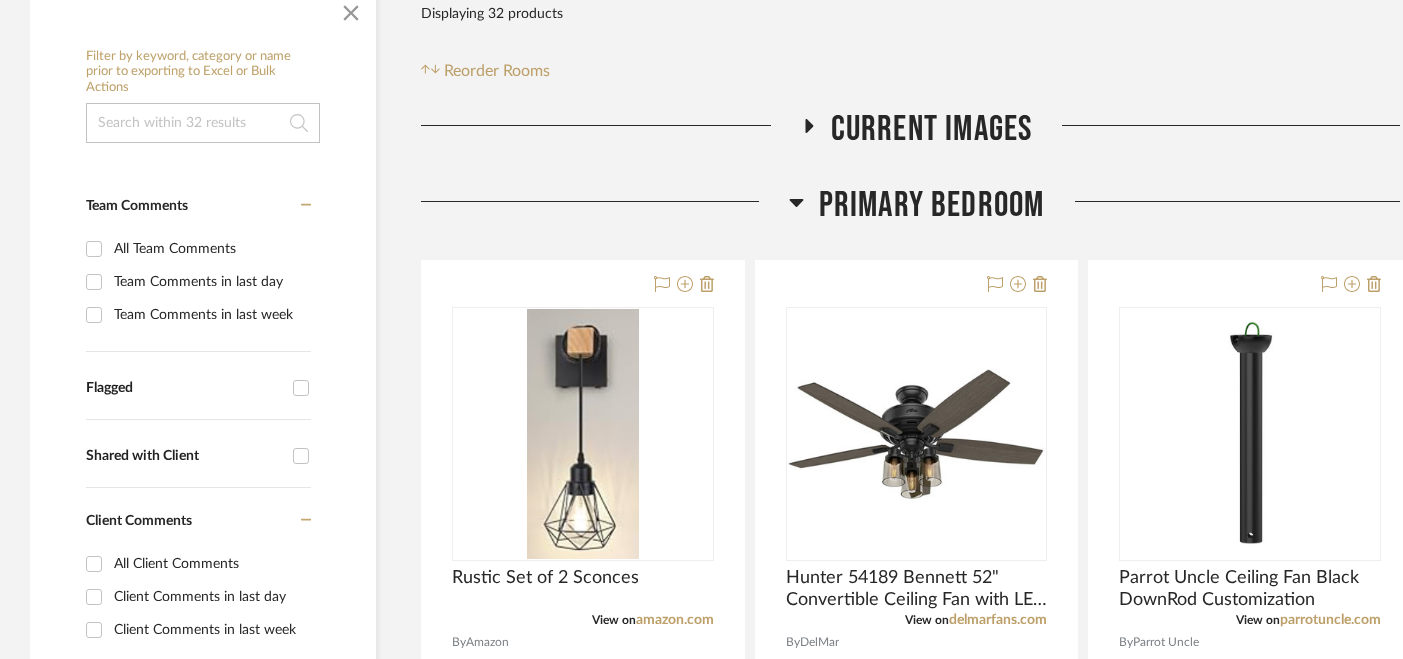 scroll, scrollTop: 366, scrollLeft: 0, axis: vertical 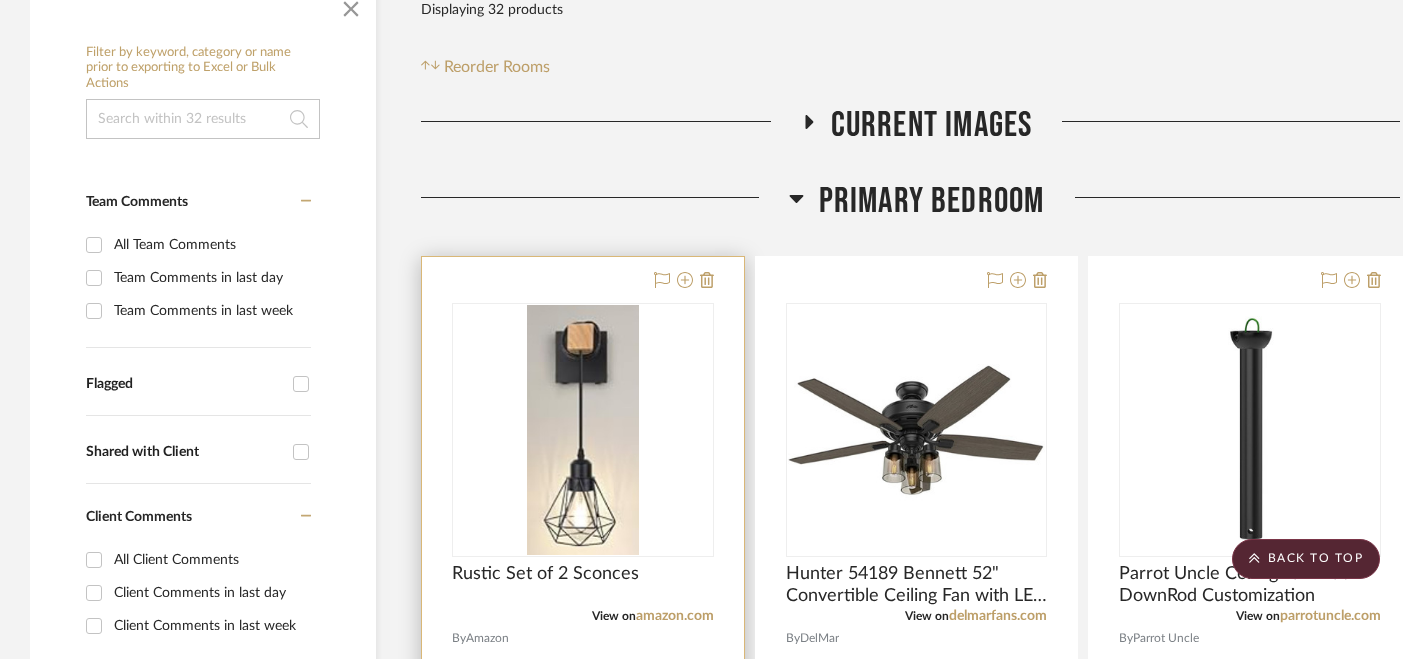 click at bounding box center (583, 430) 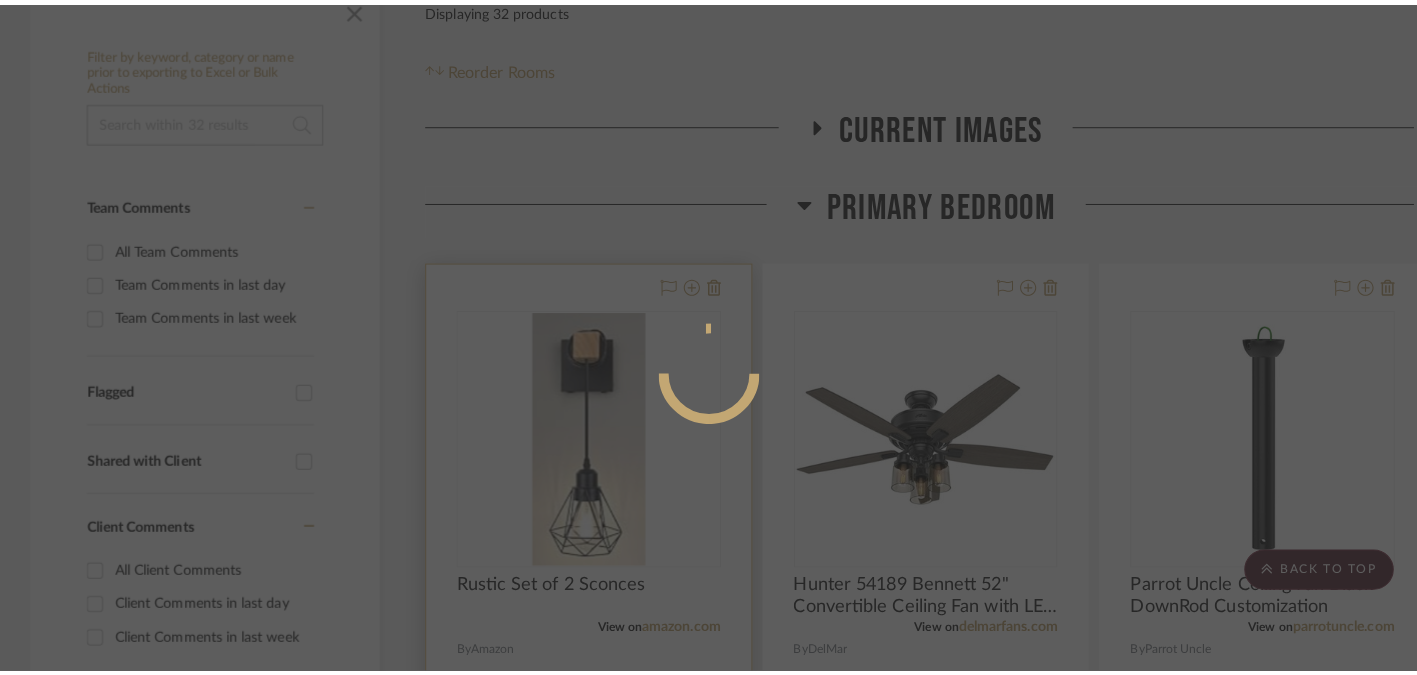 scroll, scrollTop: 0, scrollLeft: 0, axis: both 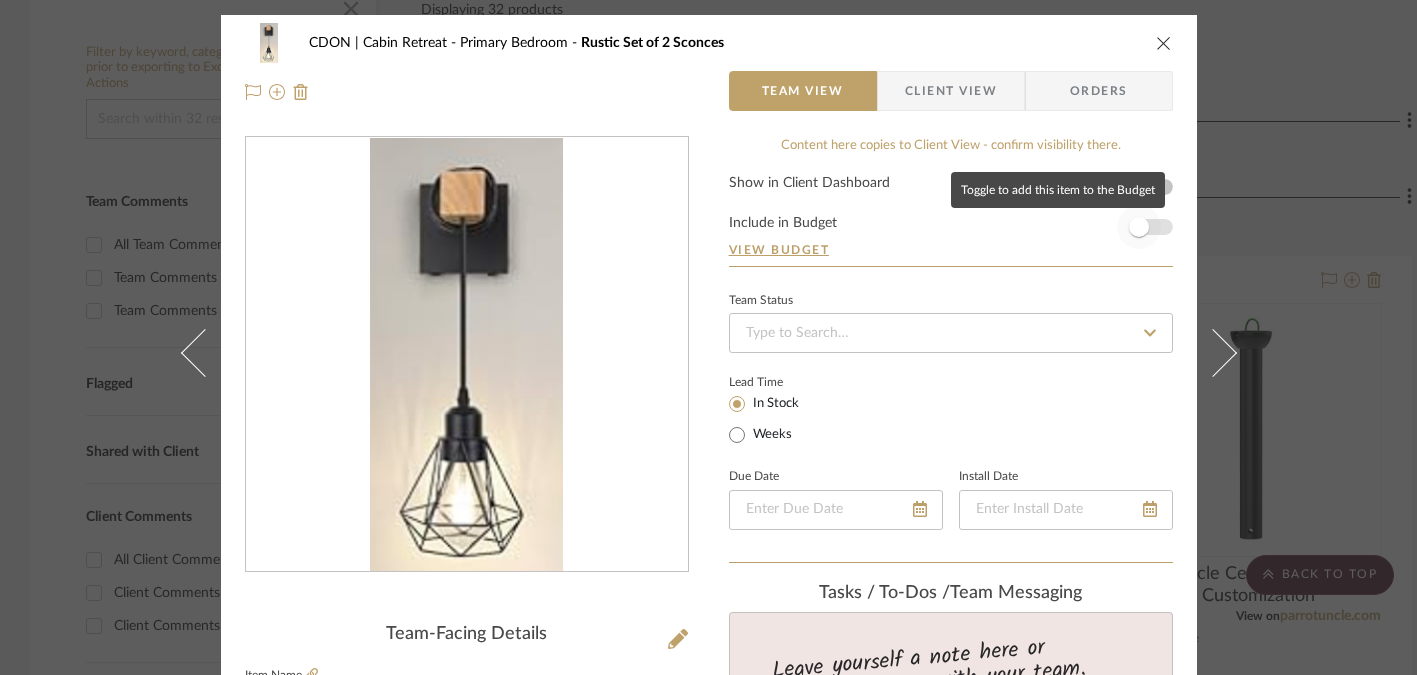 click at bounding box center [1139, 227] 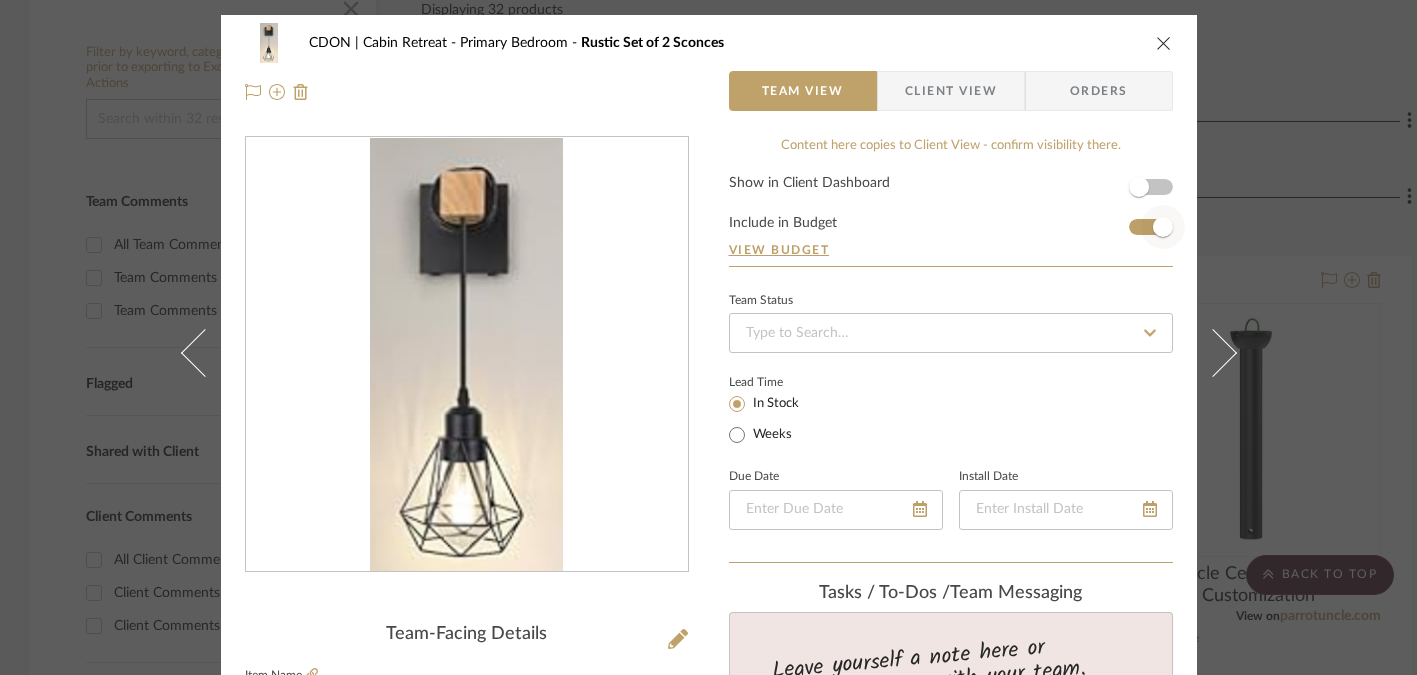 type 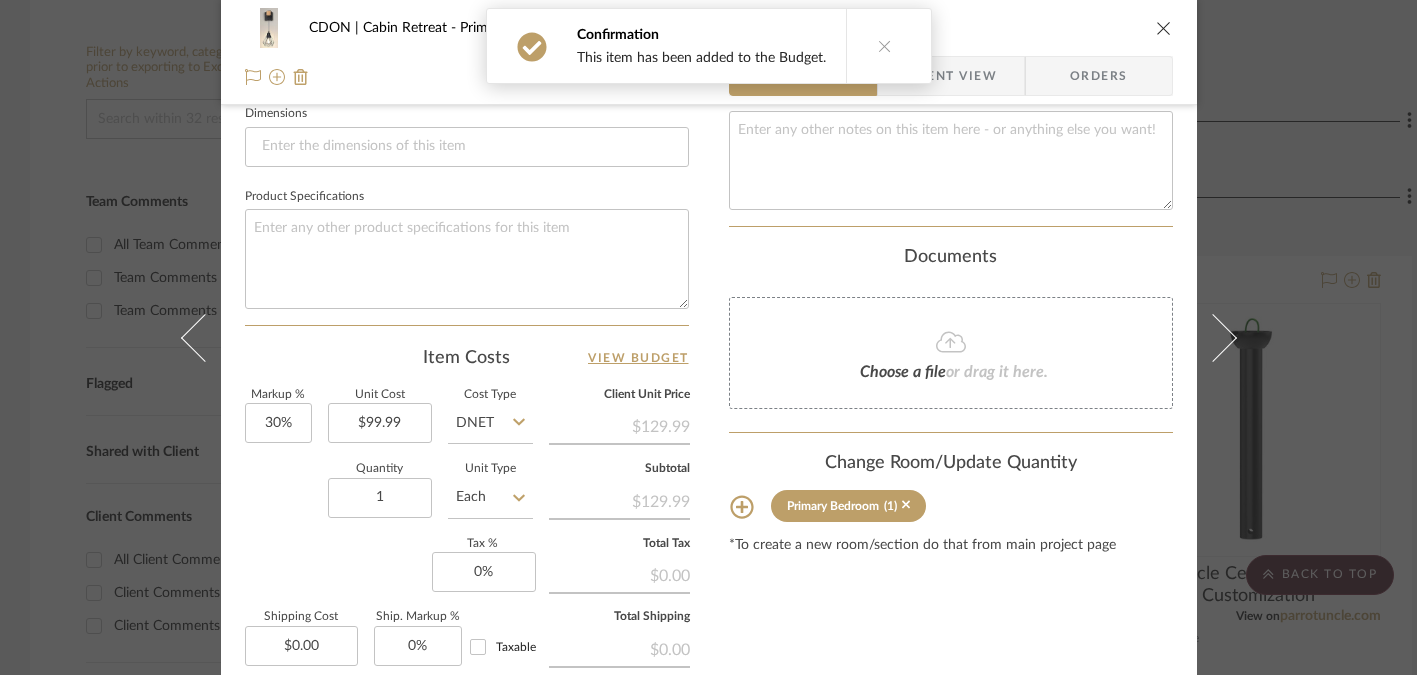 scroll, scrollTop: 902, scrollLeft: 0, axis: vertical 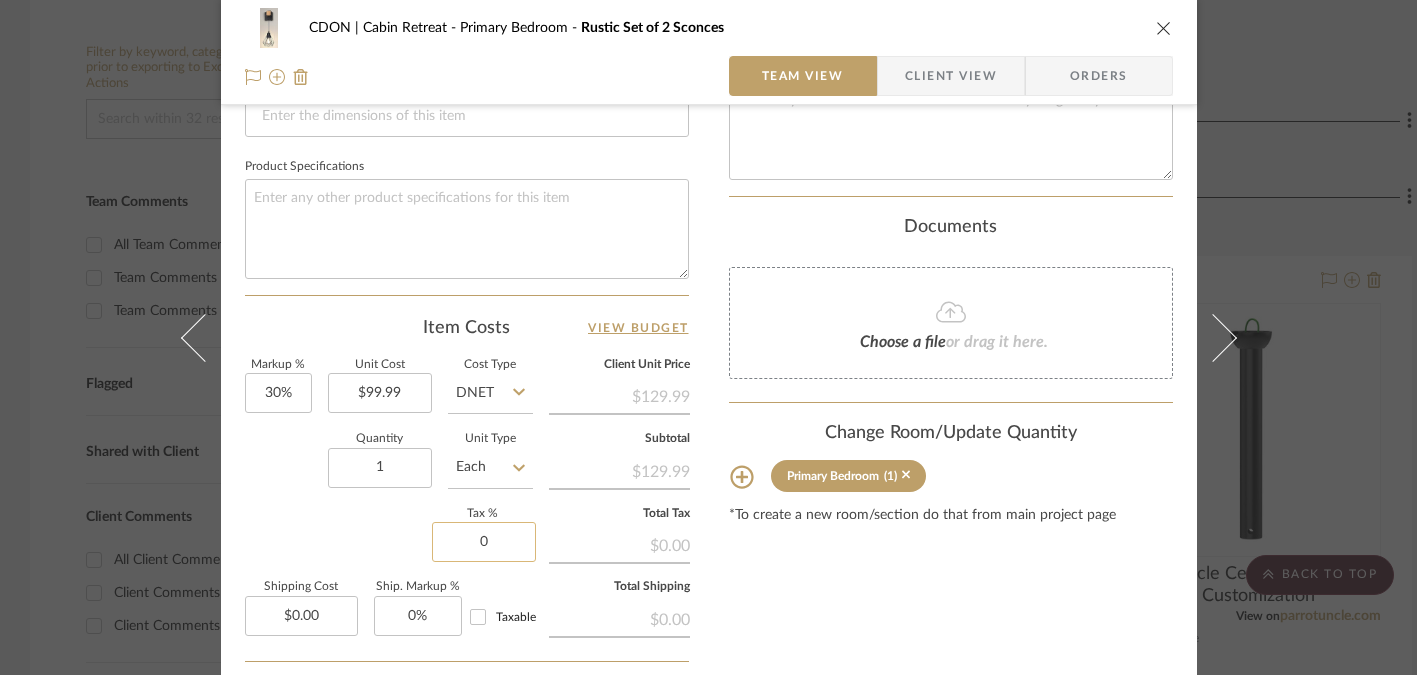 click on "0" 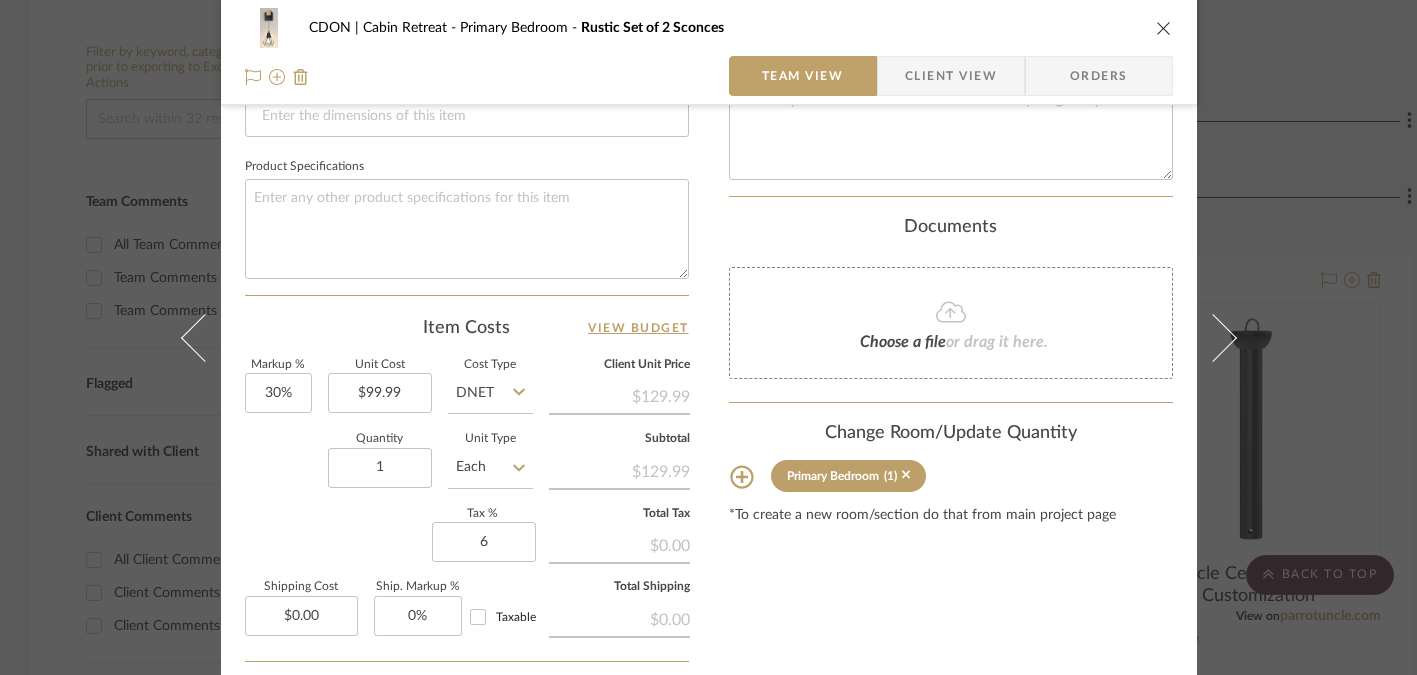 type on "6%" 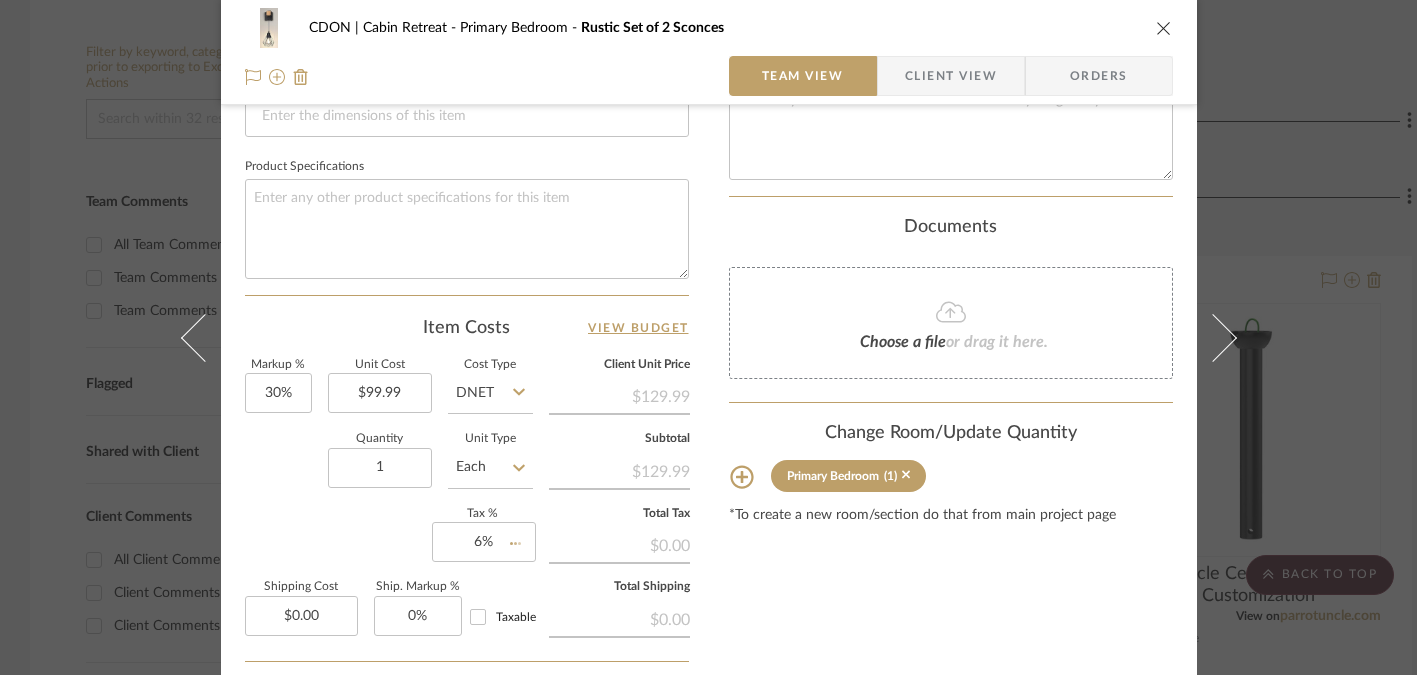 click on "Markup %  30%  Unit Cost  $99.99  Cost Type  DNET  Client Unit Price   $129.99   Quantity  1  Unit Type  Each  Subtotal   $129.99   Tax %  6%  Total Tax   $0.00   Shipping Cost  $0.00  Ship. Markup %  0% Taxable  Total Shipping   $0.00" 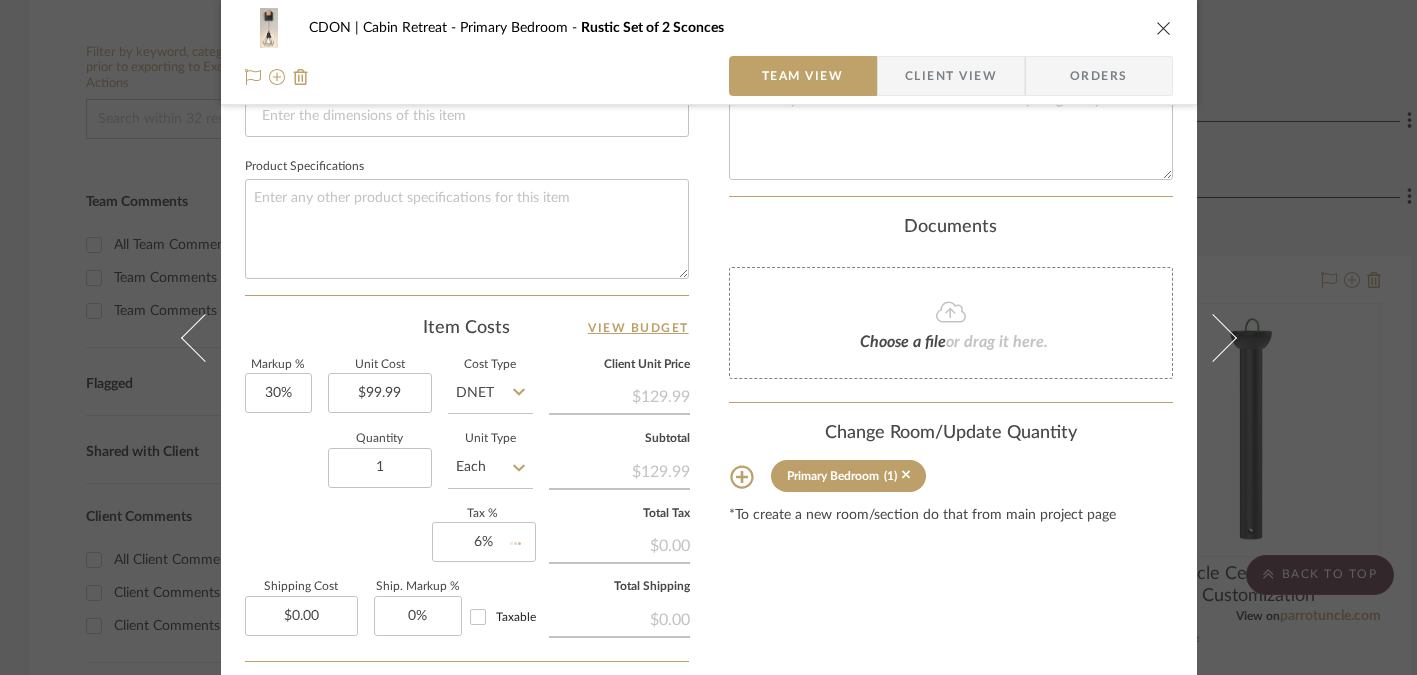 type 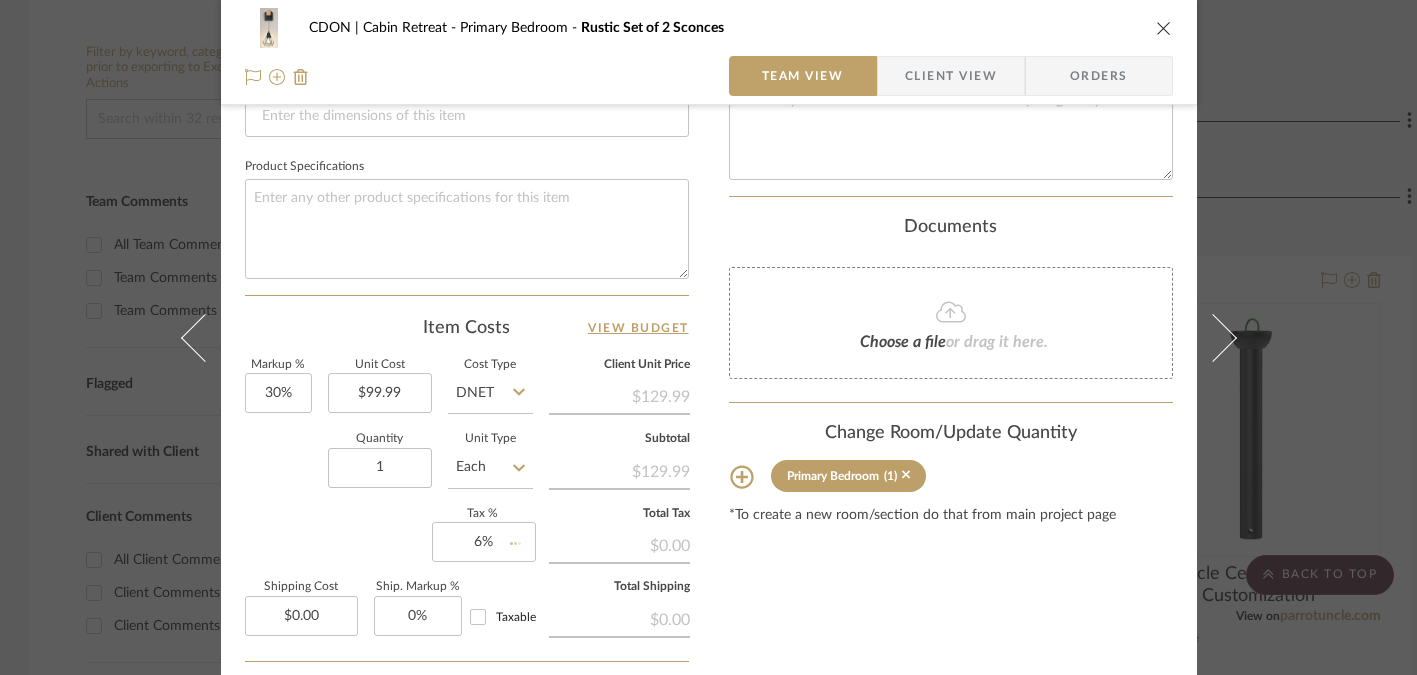 type 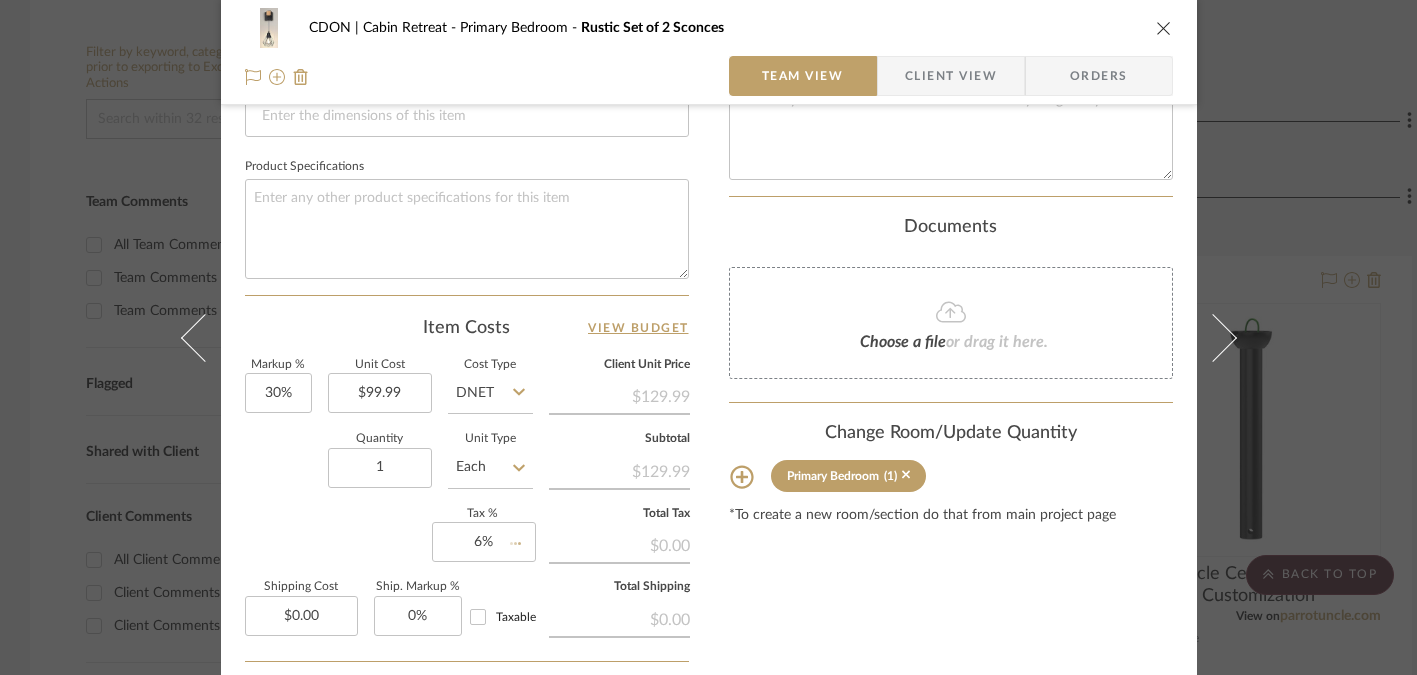 type 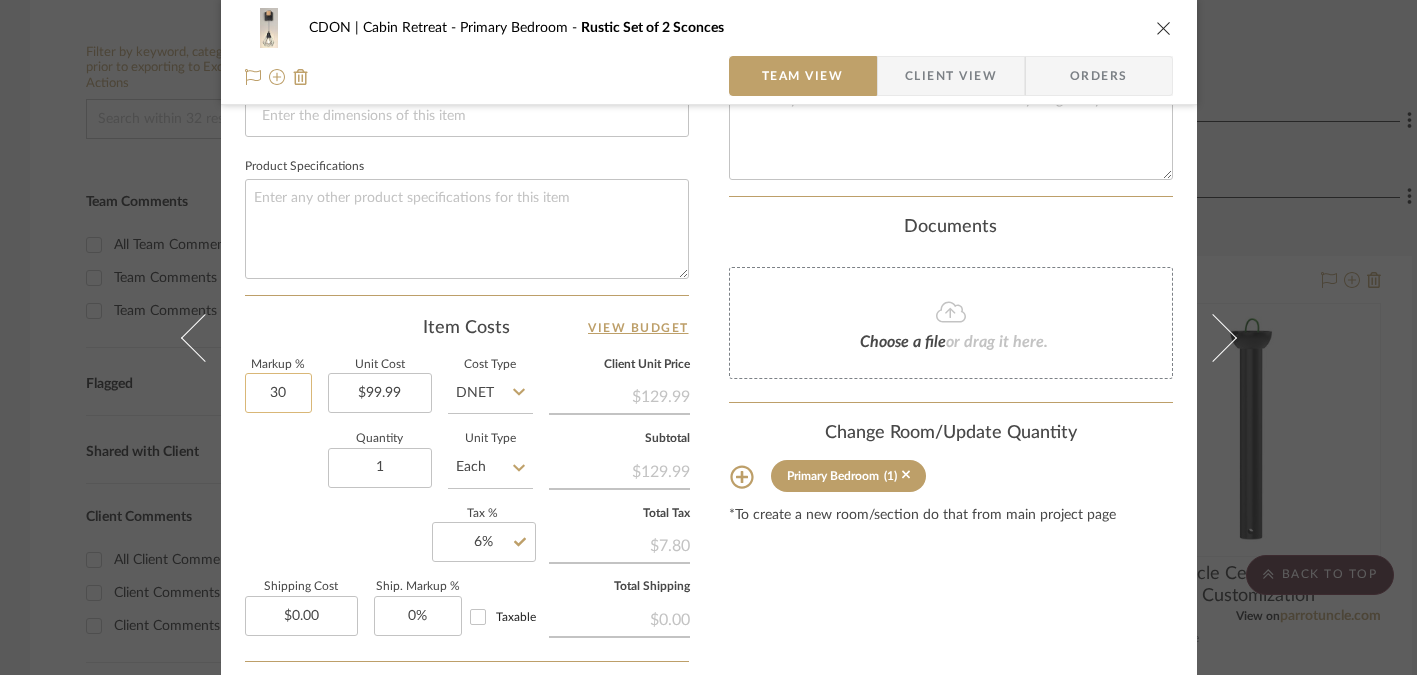 click on "30" 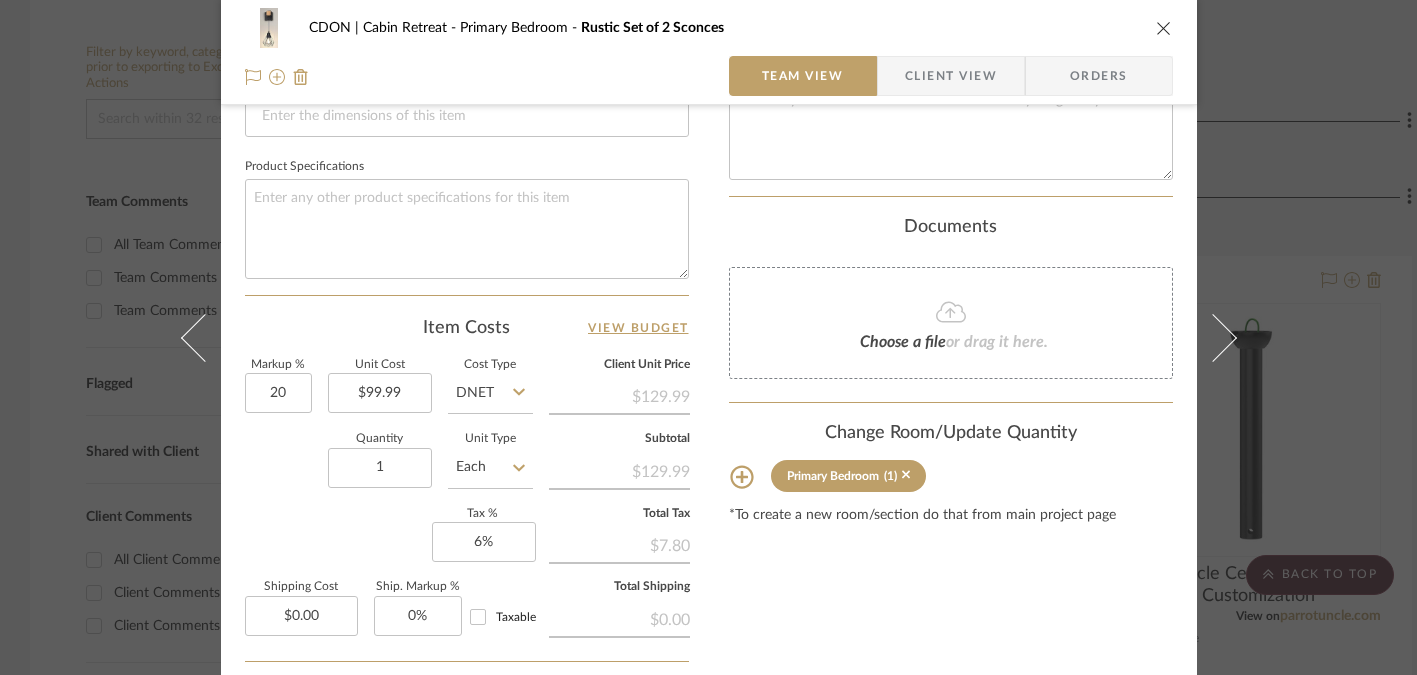 type on "20%" 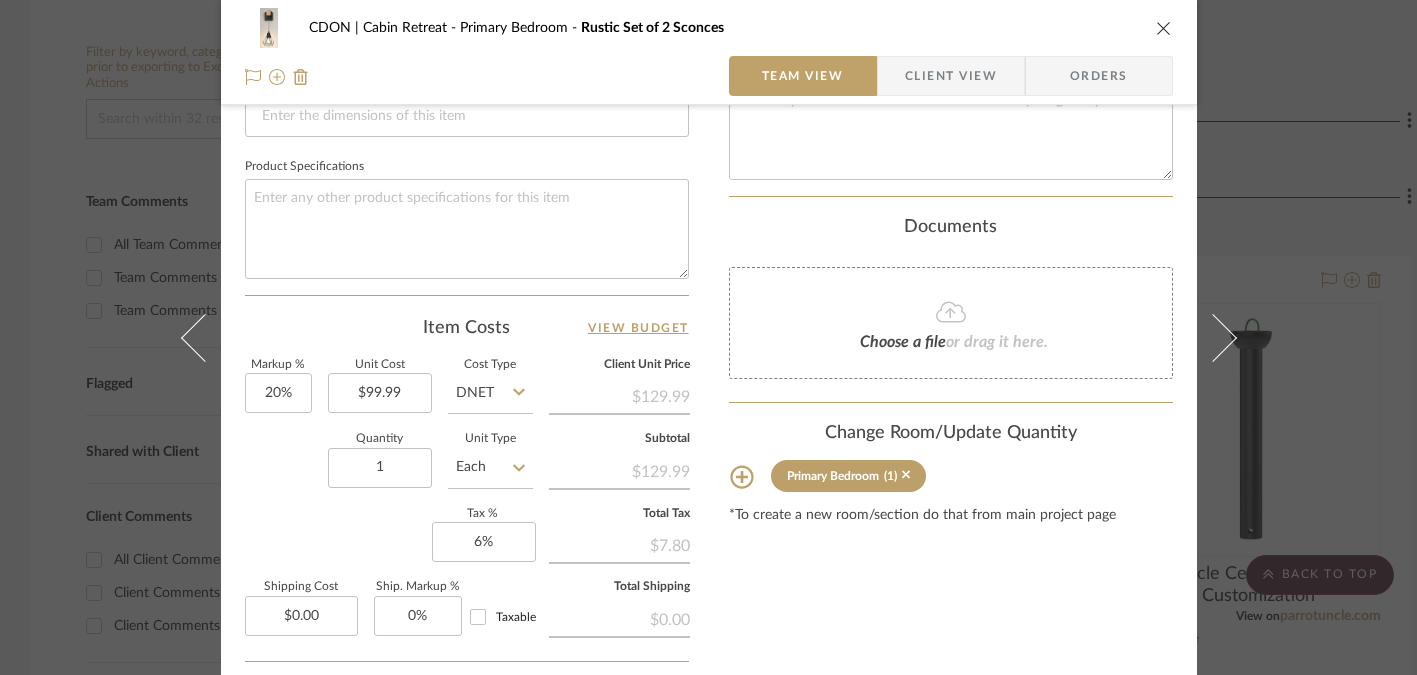 click on "Markup %  20%  Unit Cost  $99.99  Cost Type  DNET  Client Unit Price   $129.99   Quantity  1  Unit Type  Each  Subtotal   $129.99   Tax %  6%  Total Tax   $7.80   Shipping Cost  $0.00  Ship. Markup %  0% Taxable  Total Shipping   $0.00" 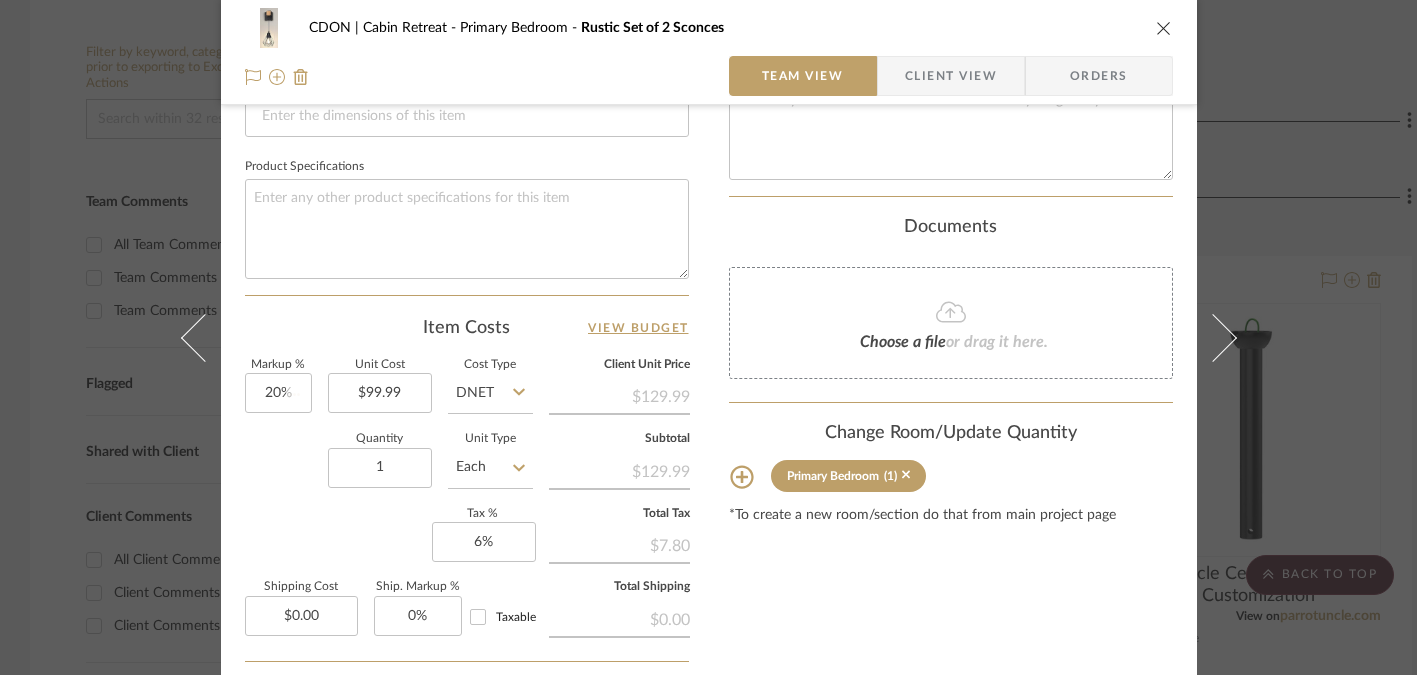 type 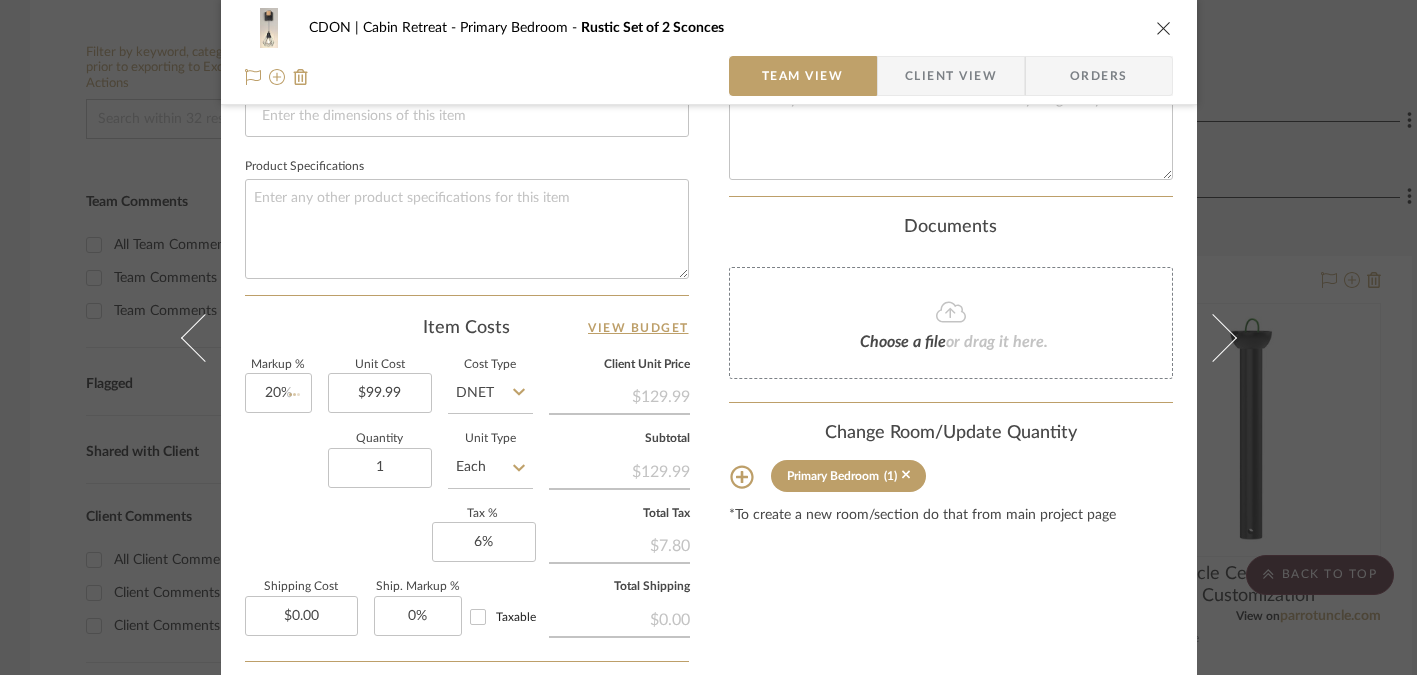type 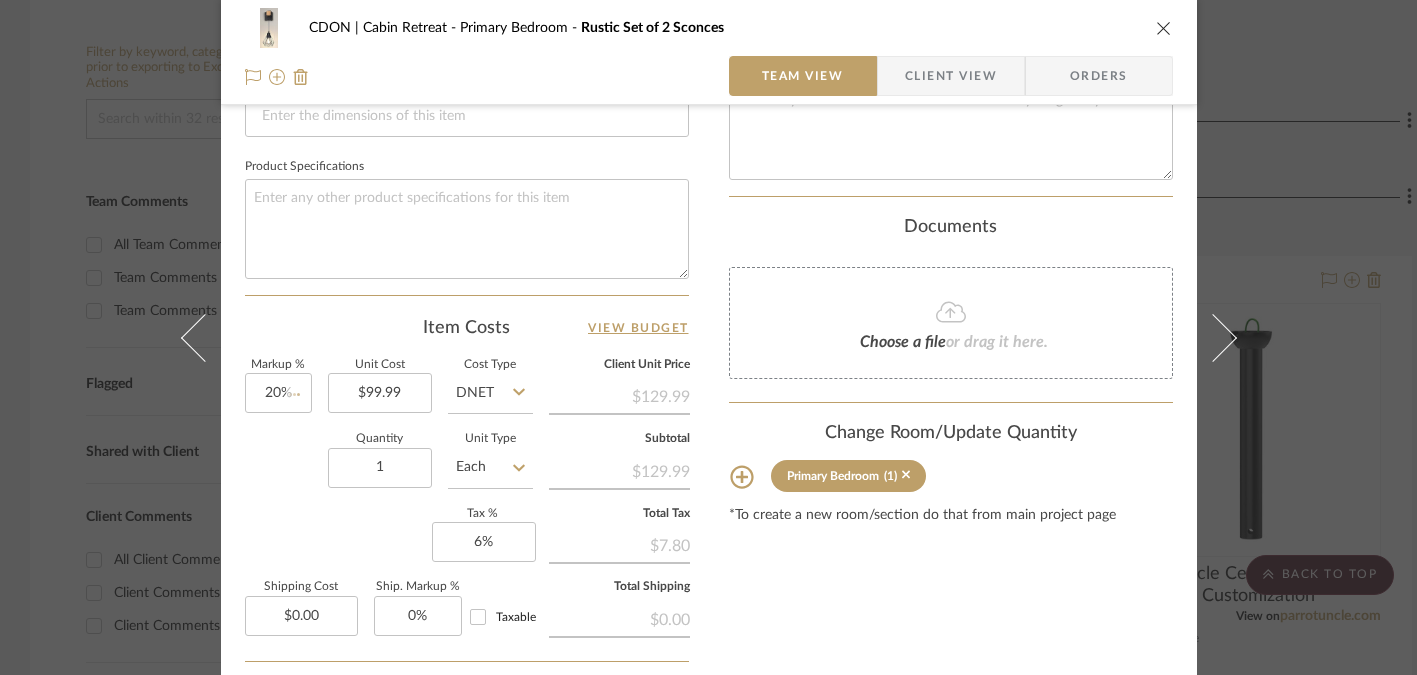 type 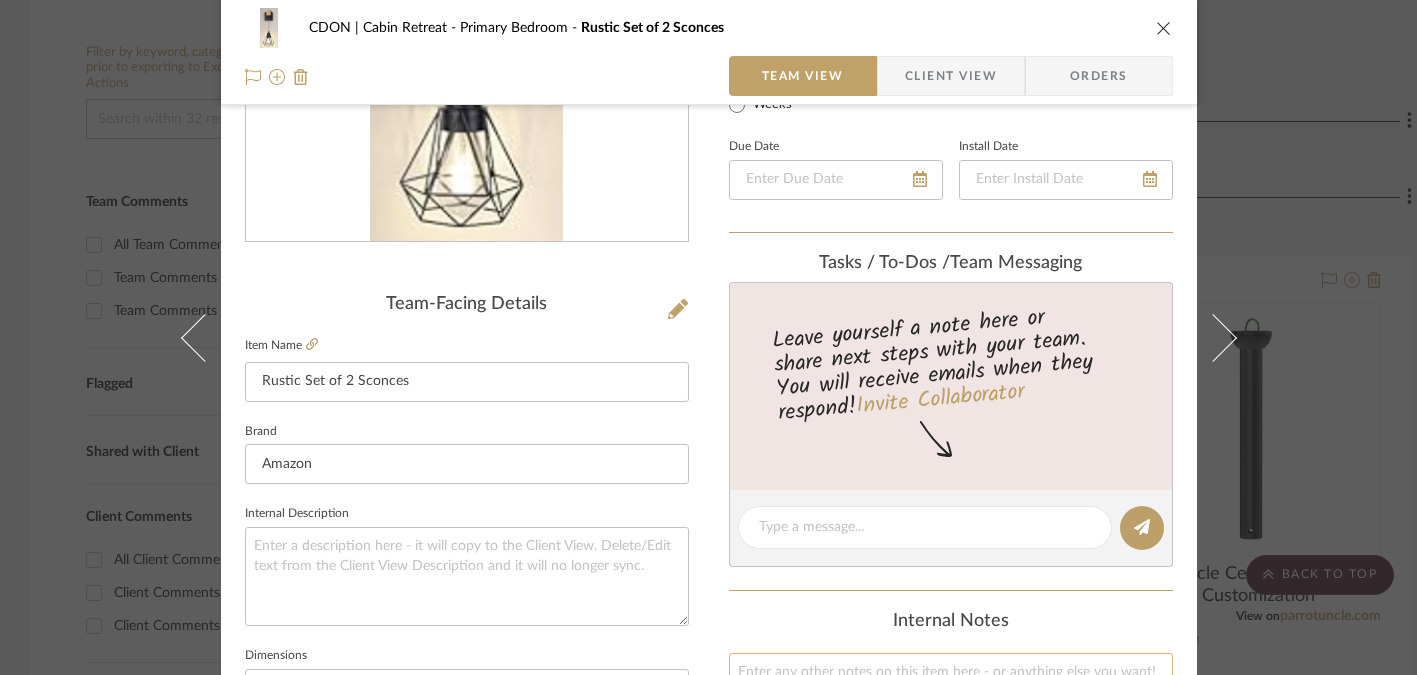 scroll, scrollTop: 0, scrollLeft: 0, axis: both 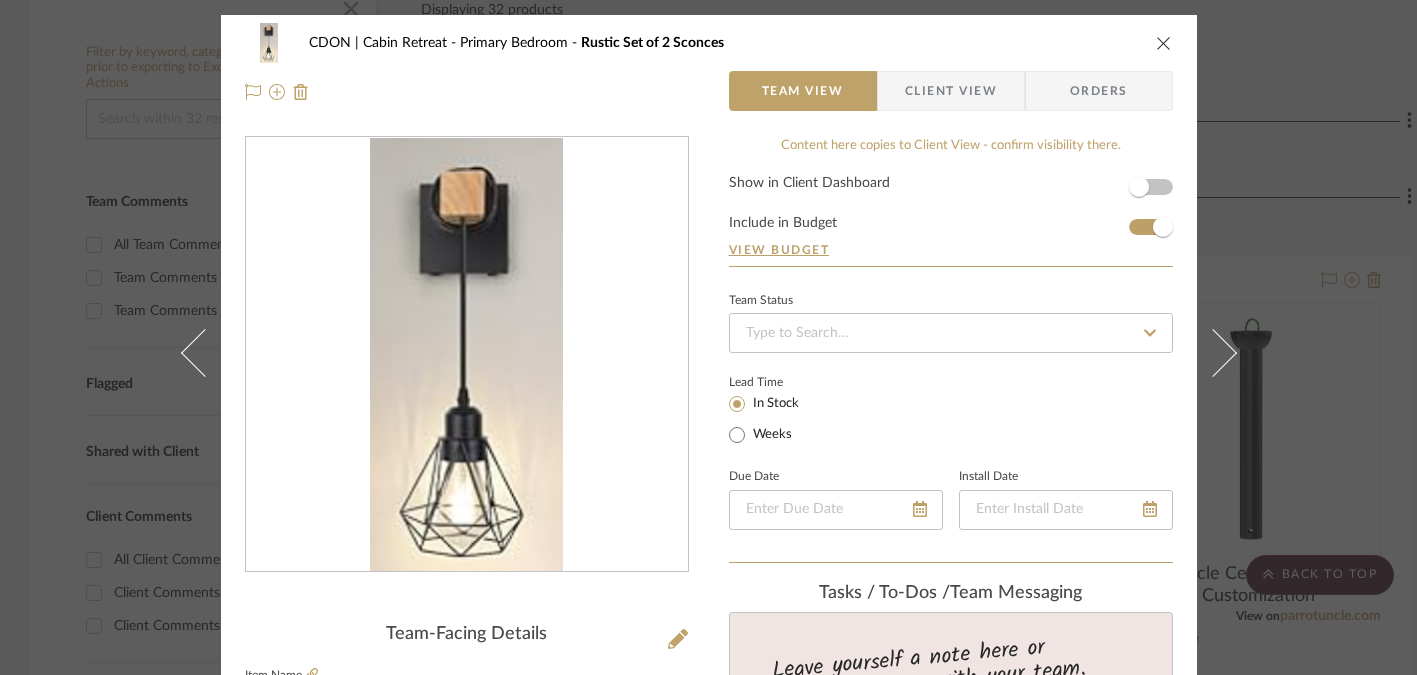 click at bounding box center (1164, 43) 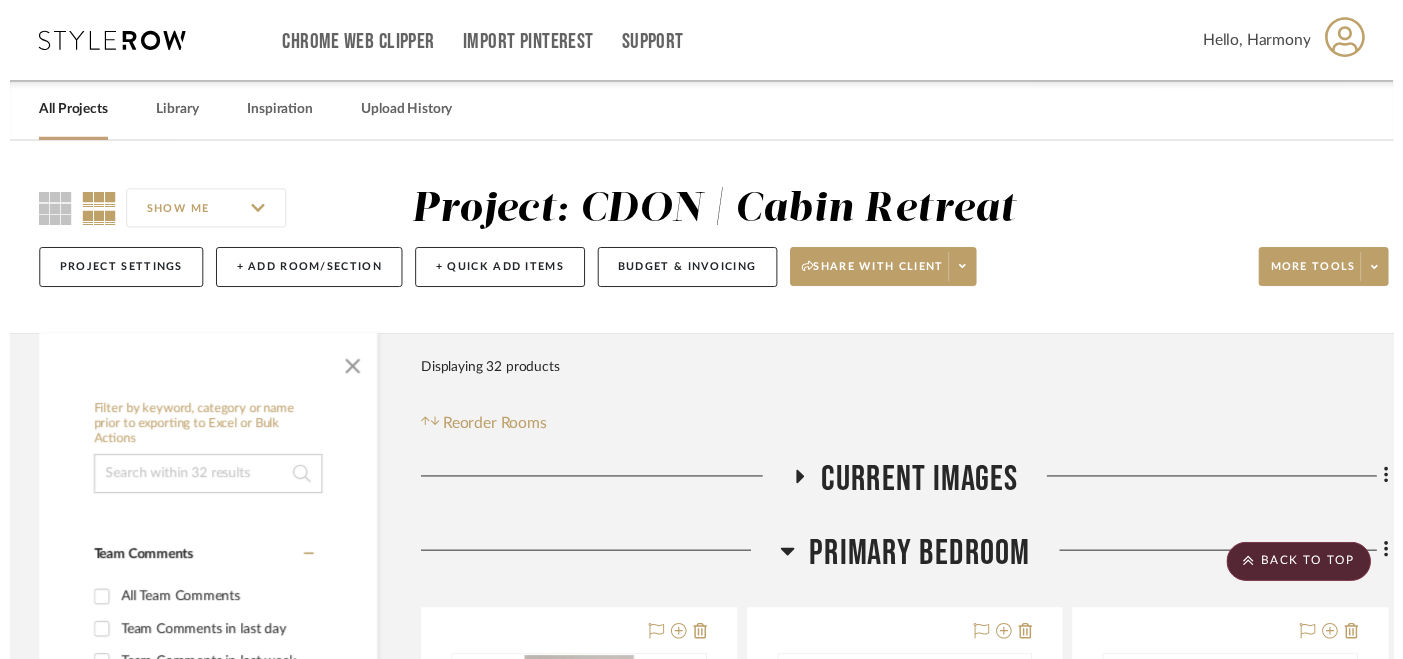 scroll, scrollTop: 366, scrollLeft: 0, axis: vertical 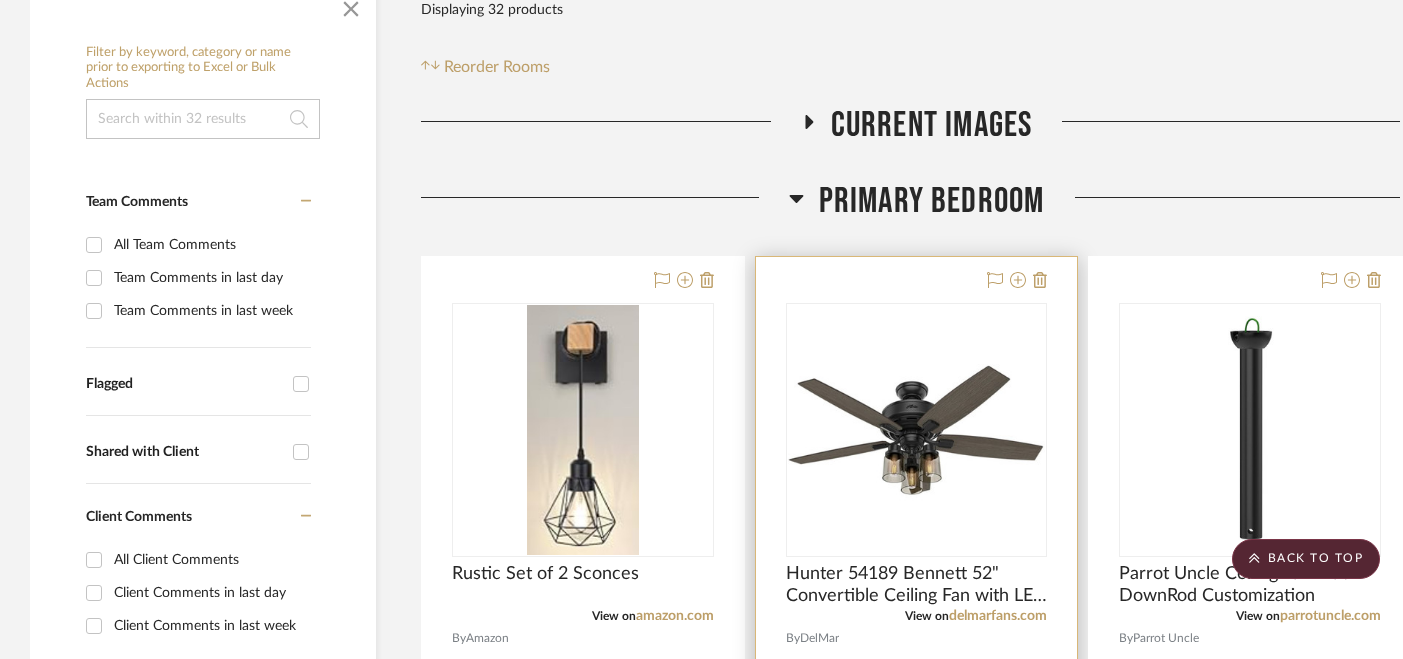 click at bounding box center (917, 694) 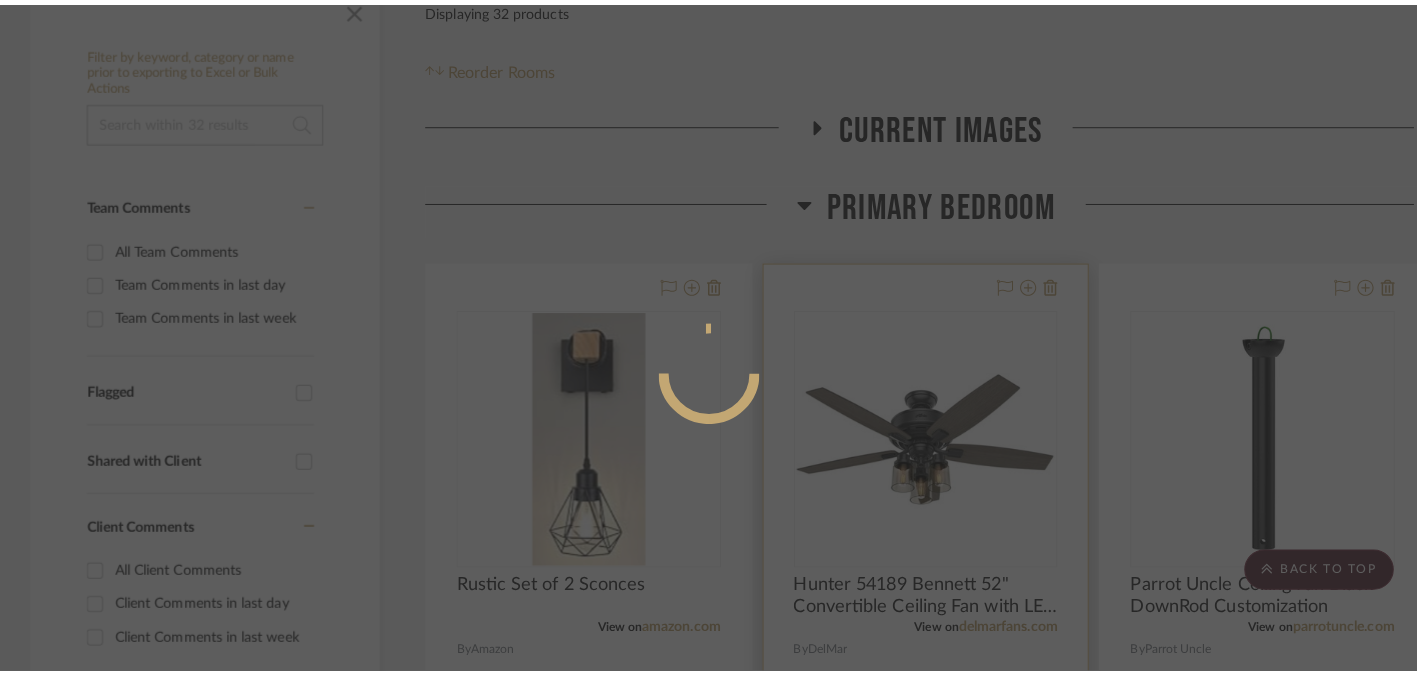 scroll, scrollTop: 0, scrollLeft: 0, axis: both 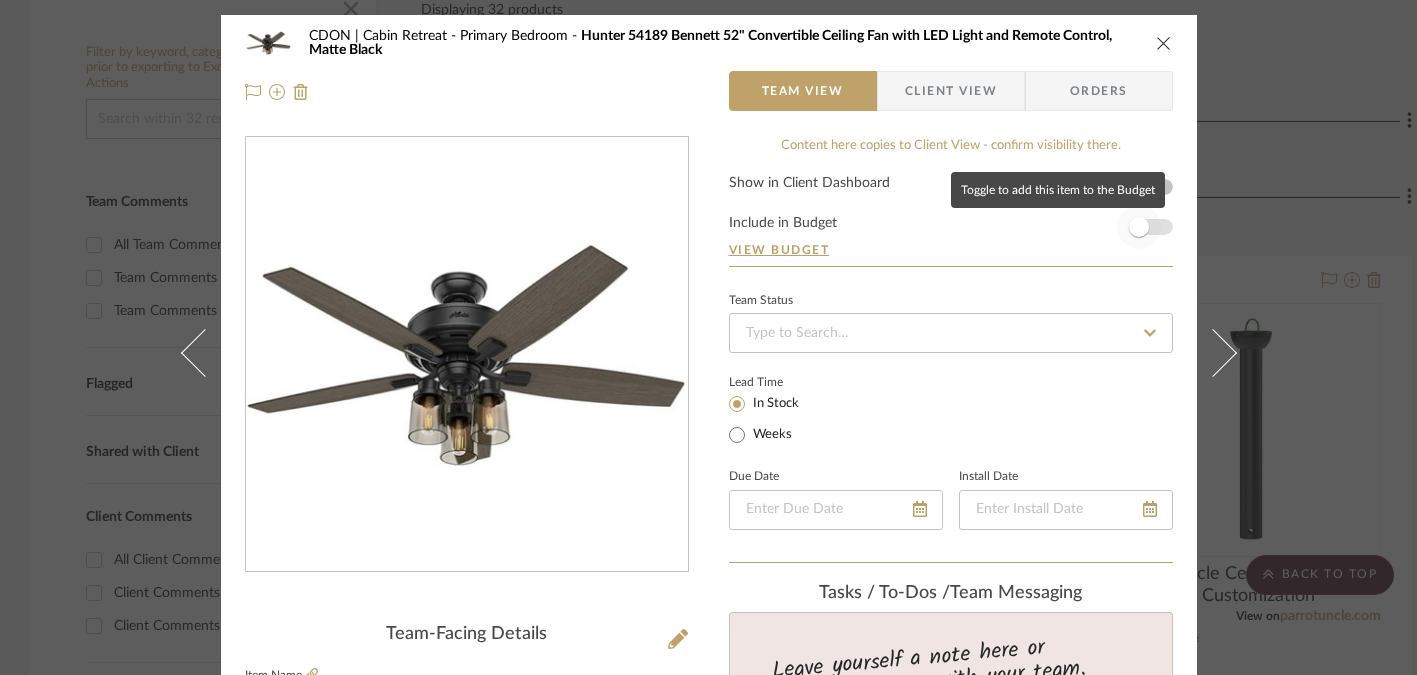 click at bounding box center (1139, 227) 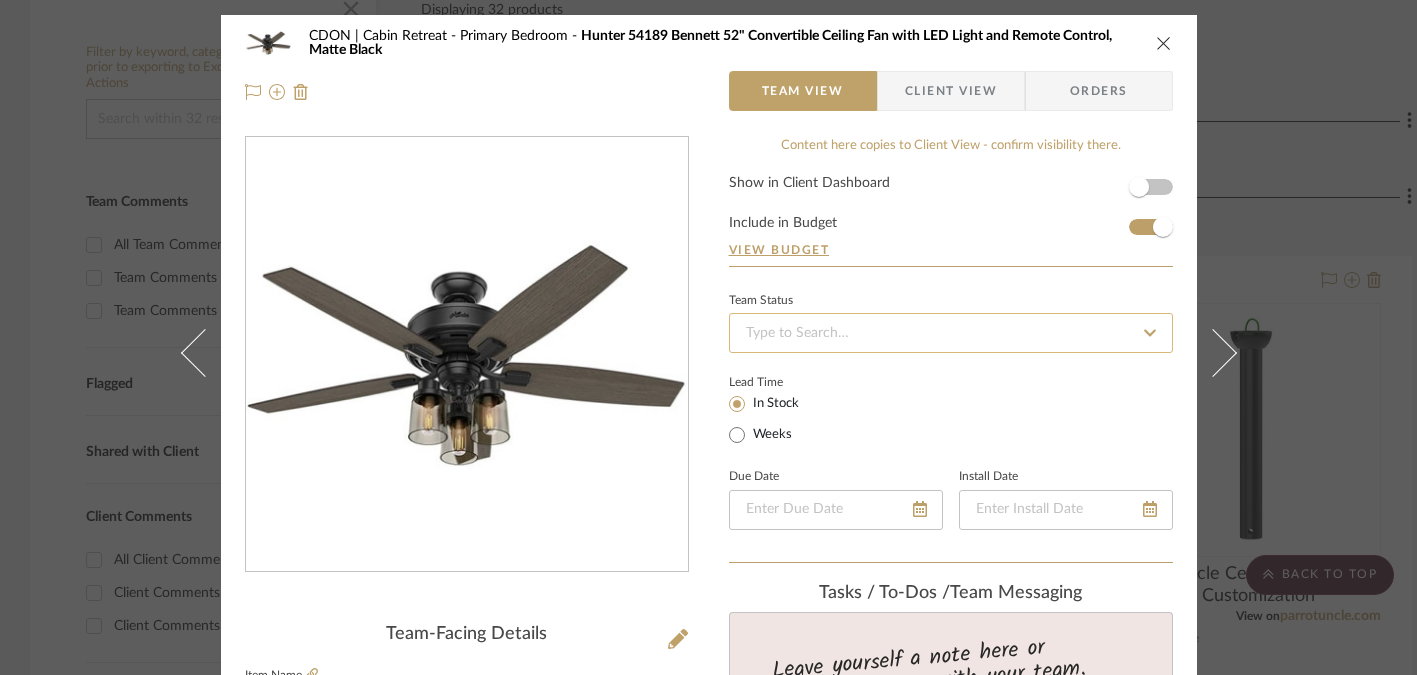 type 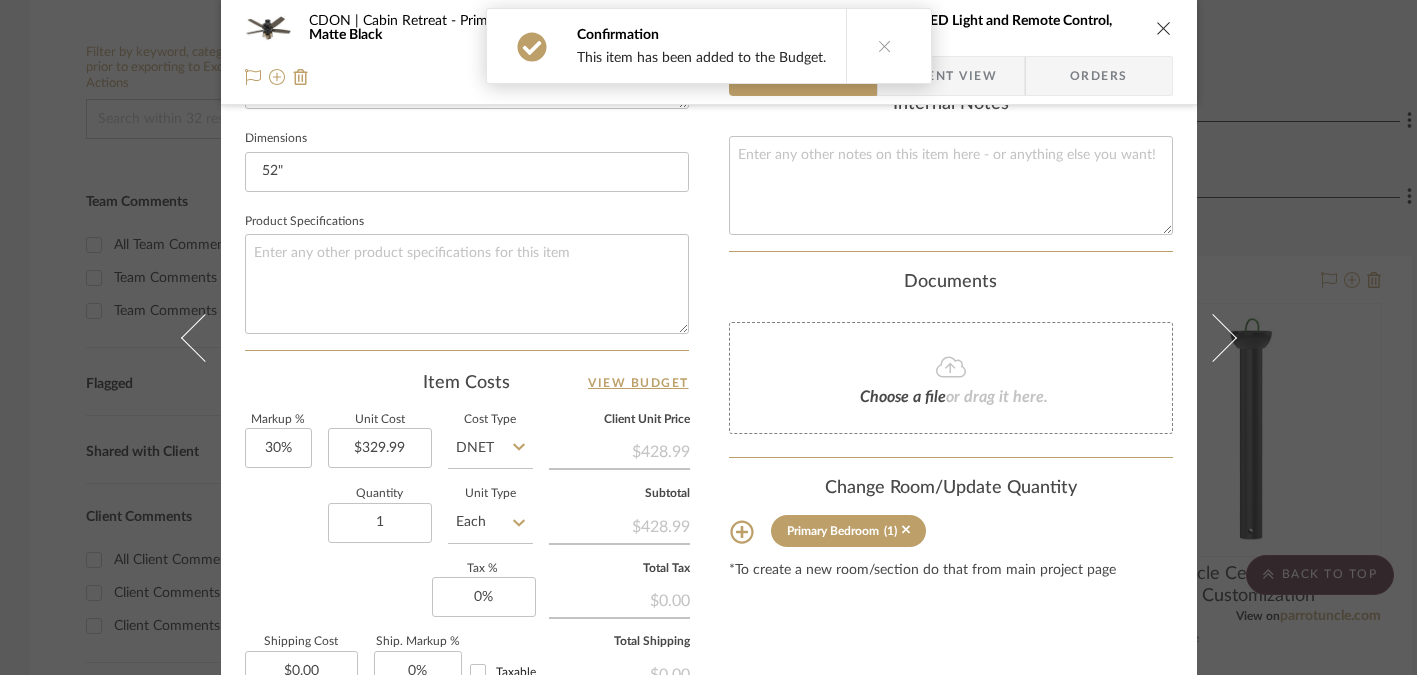 scroll, scrollTop: 895, scrollLeft: 0, axis: vertical 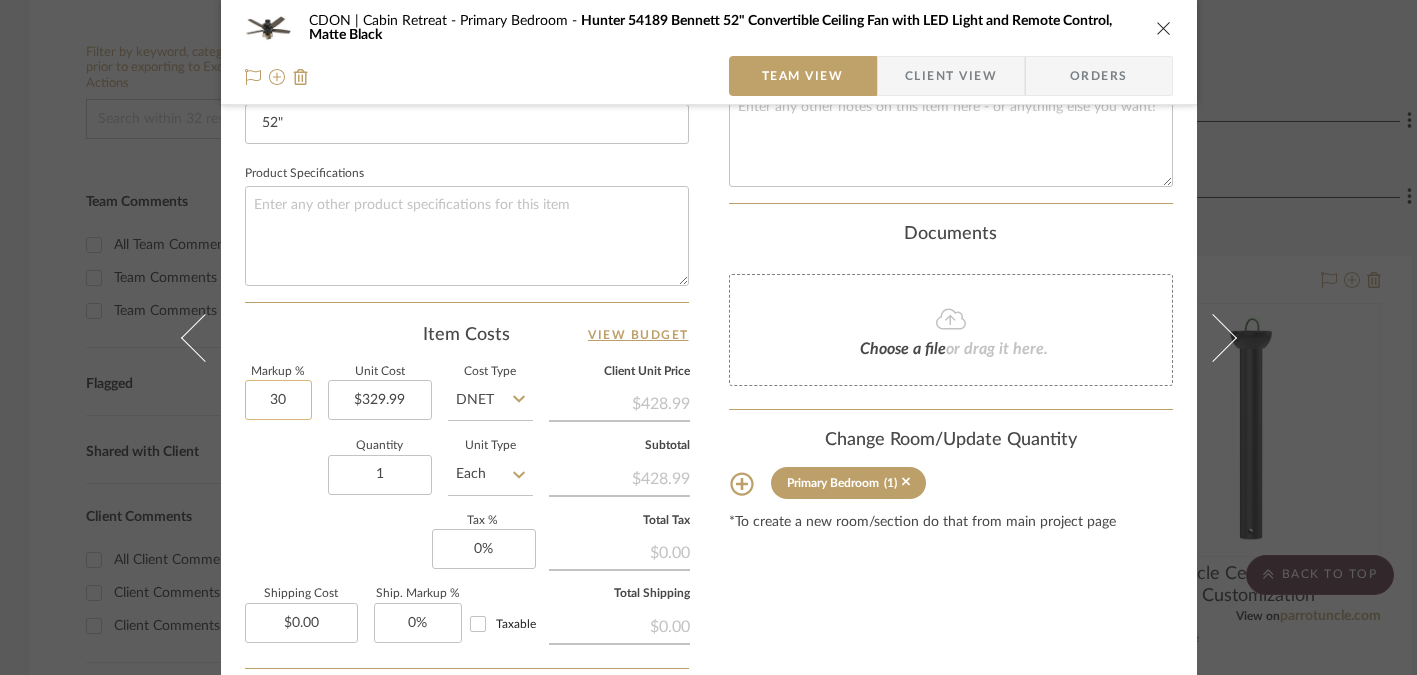 click on "30" 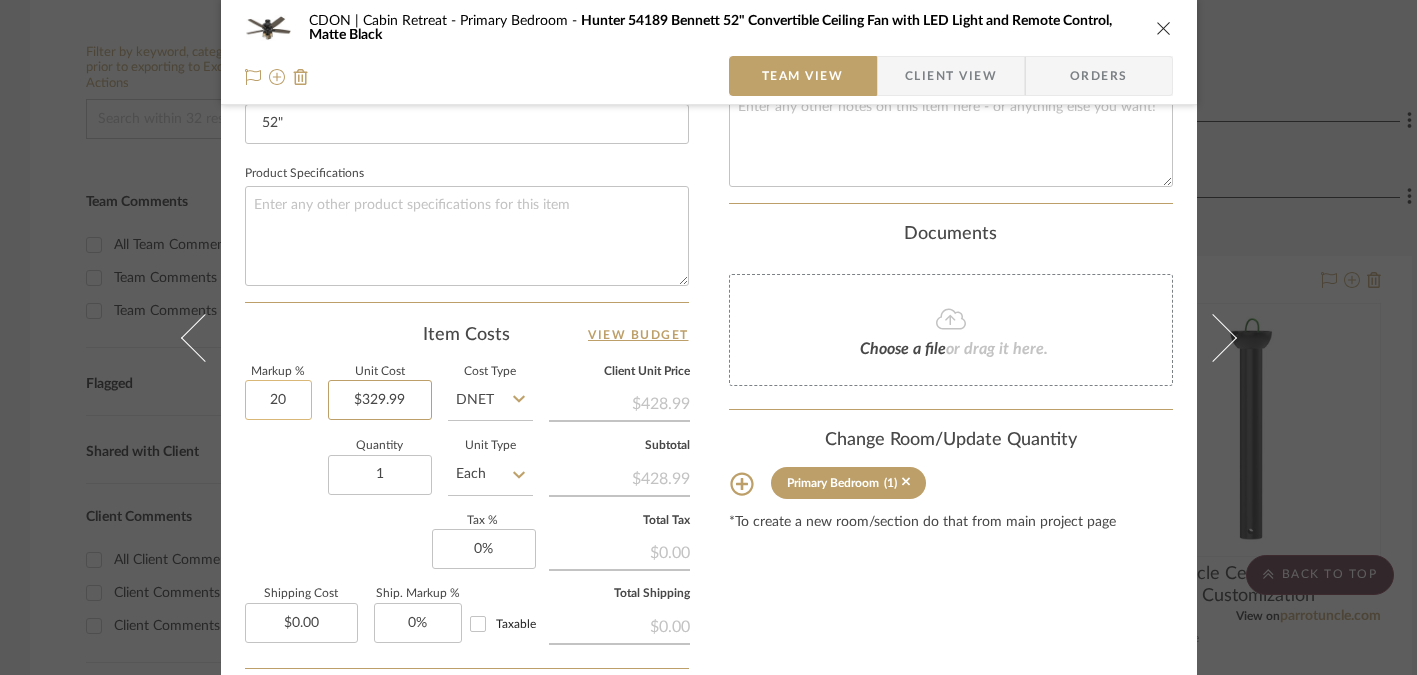 type on "20%" 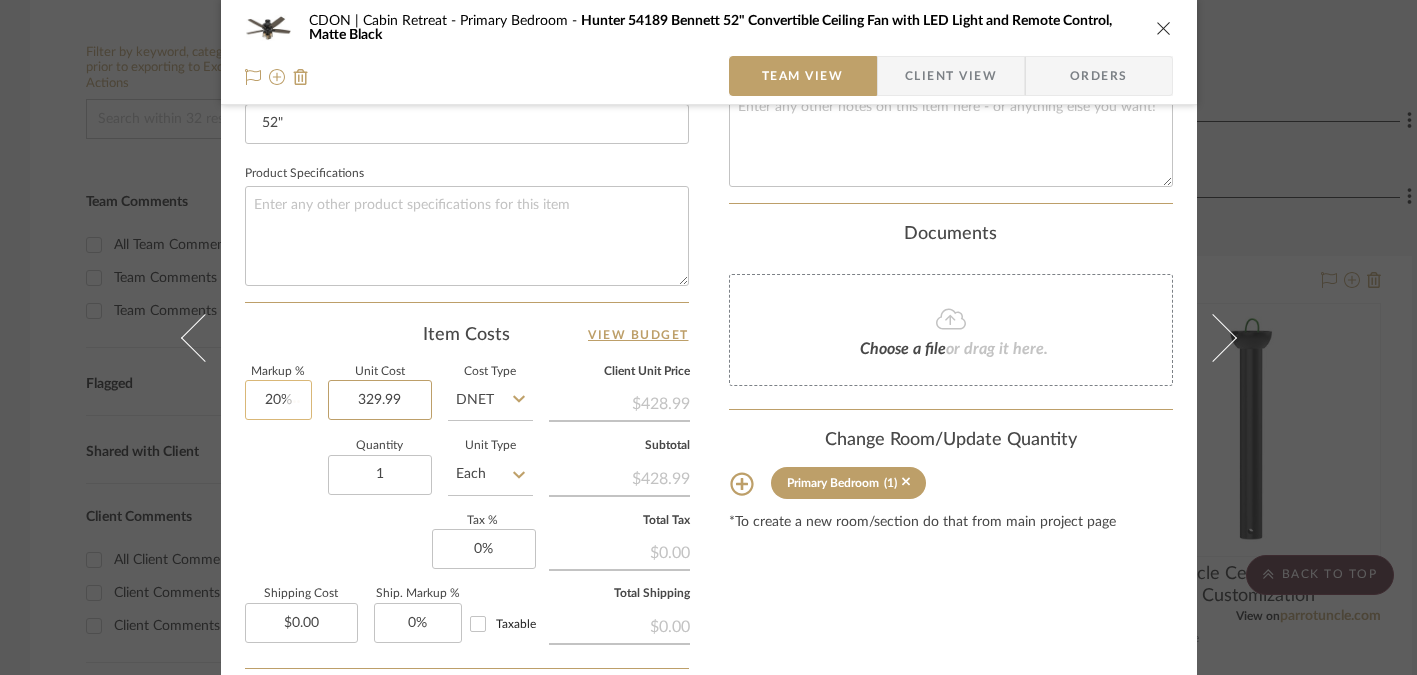 type 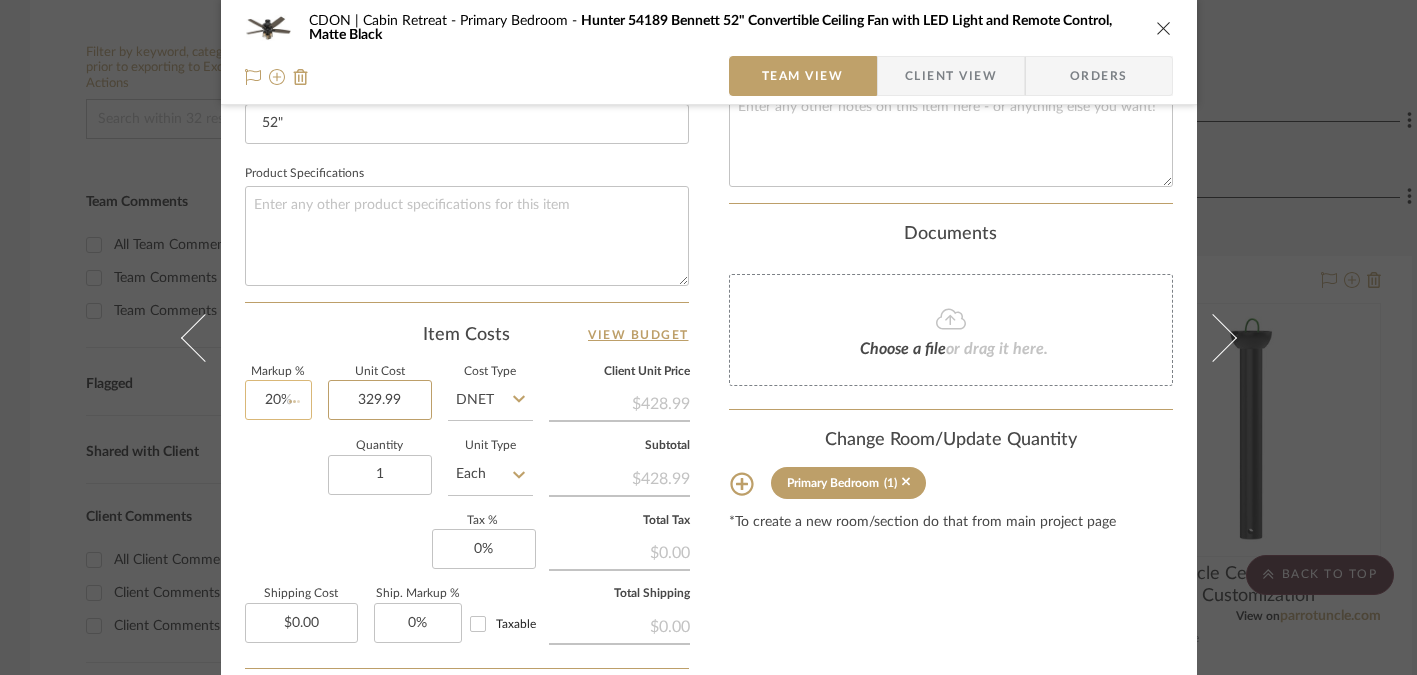 type 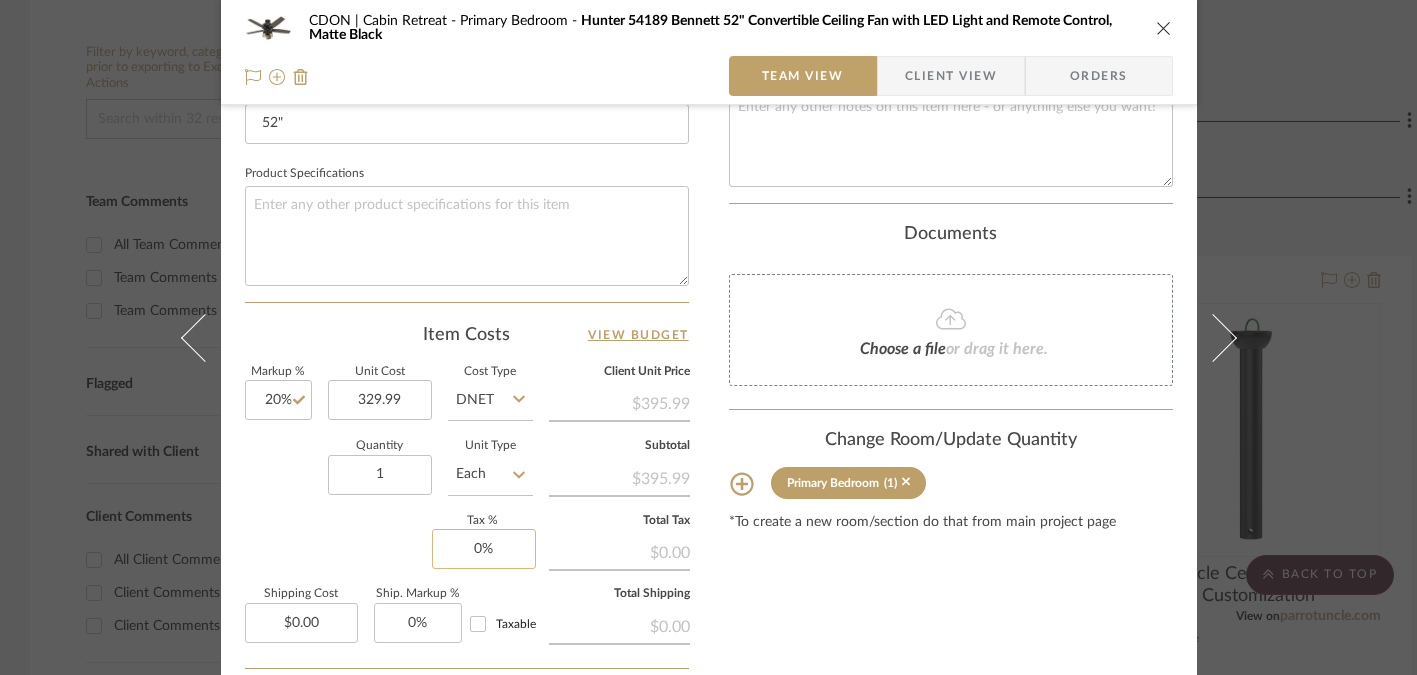 type on "$329.99" 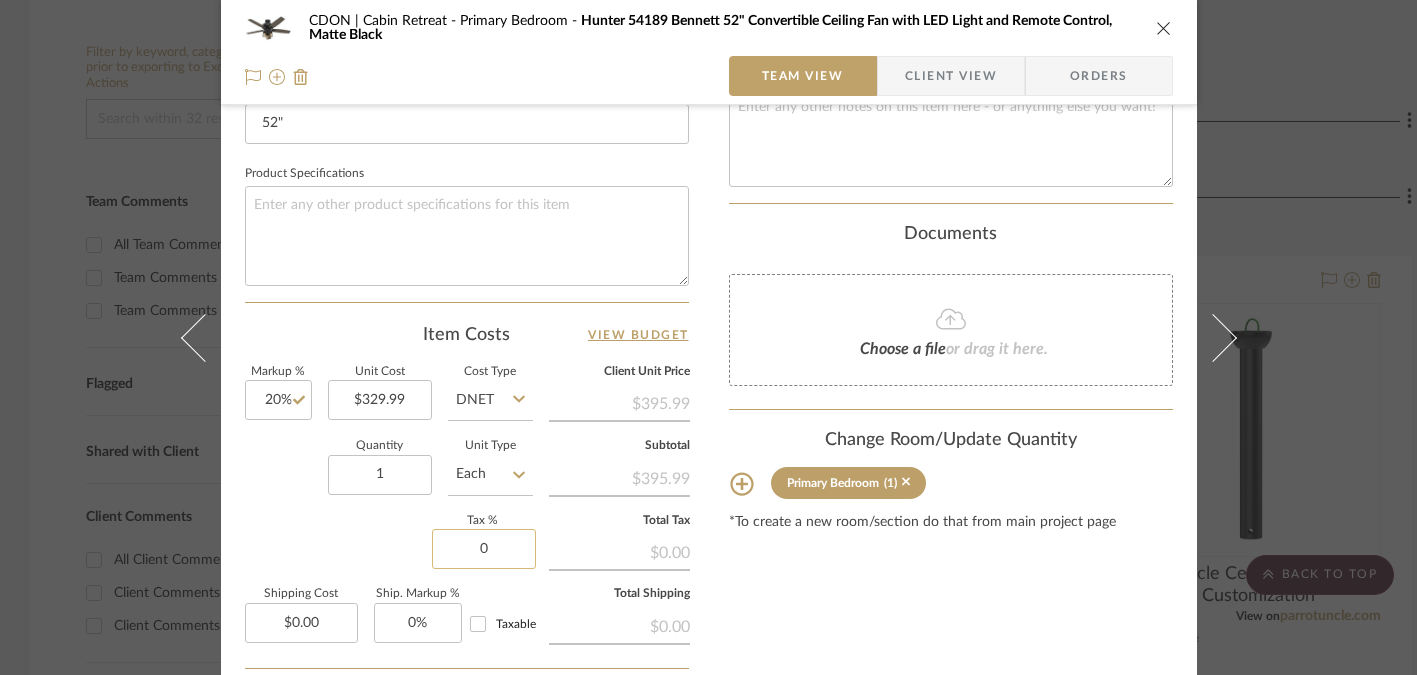 click on "0" 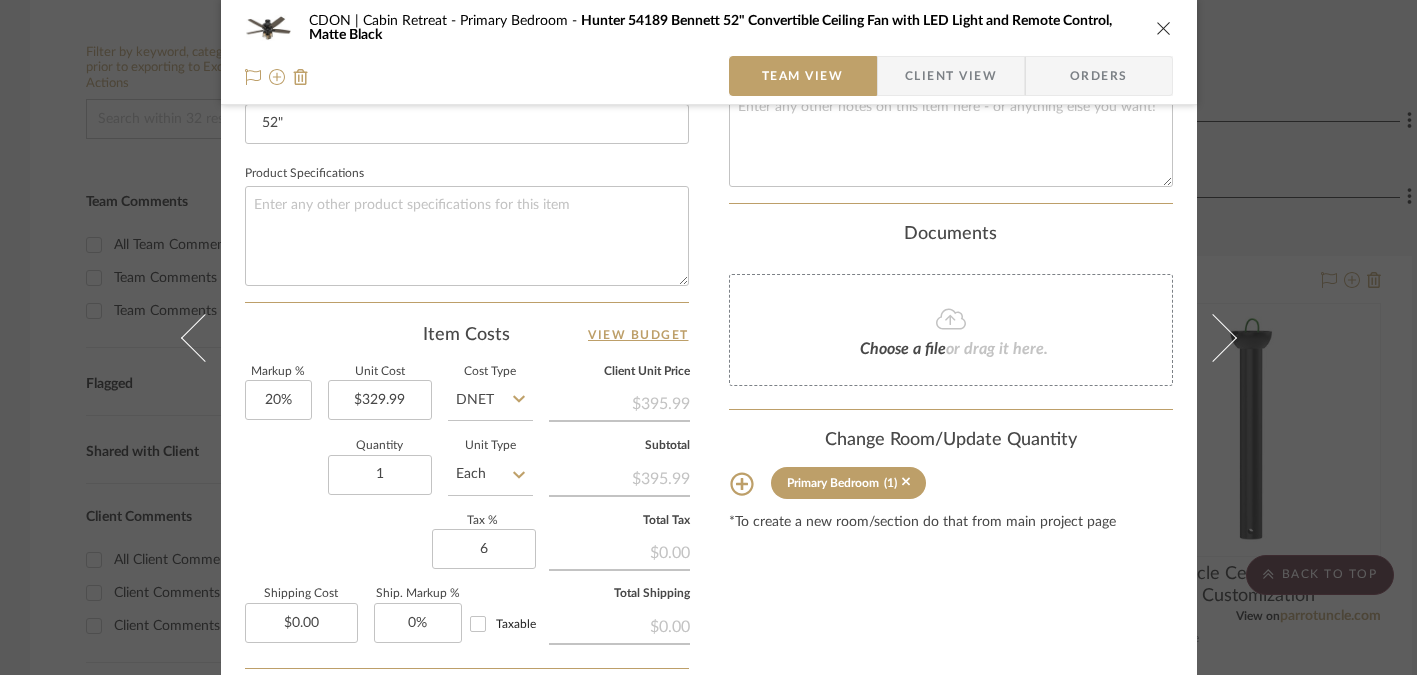 type on "6%" 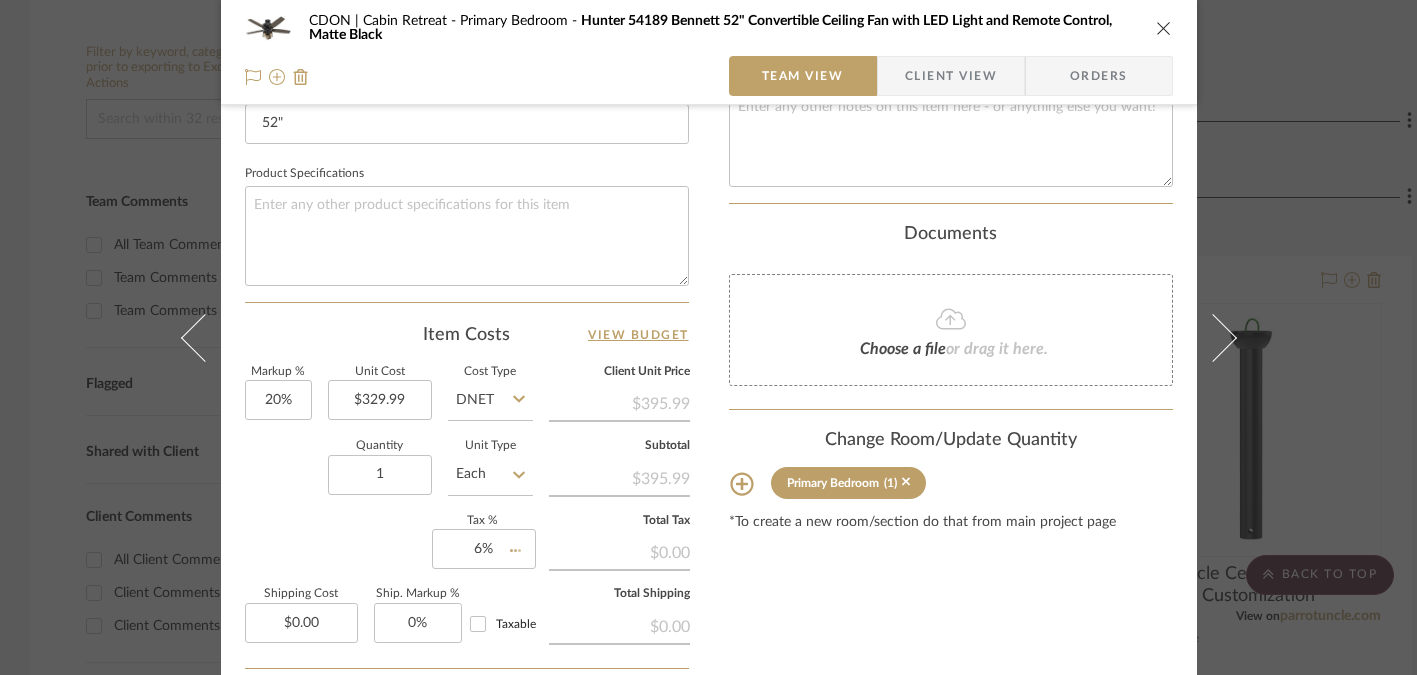click on "Markup %  20%  Unit Cost  $329.99  Cost Type  DNET  Client Unit Price   $395.99   Quantity  1  Unit Type  Each  Subtotal   $395.99   Tax %  6%  Total Tax   $0.00   Shipping Cost  $0.00  Ship. Markup %  0% Taxable  Total Shipping   $0.00" 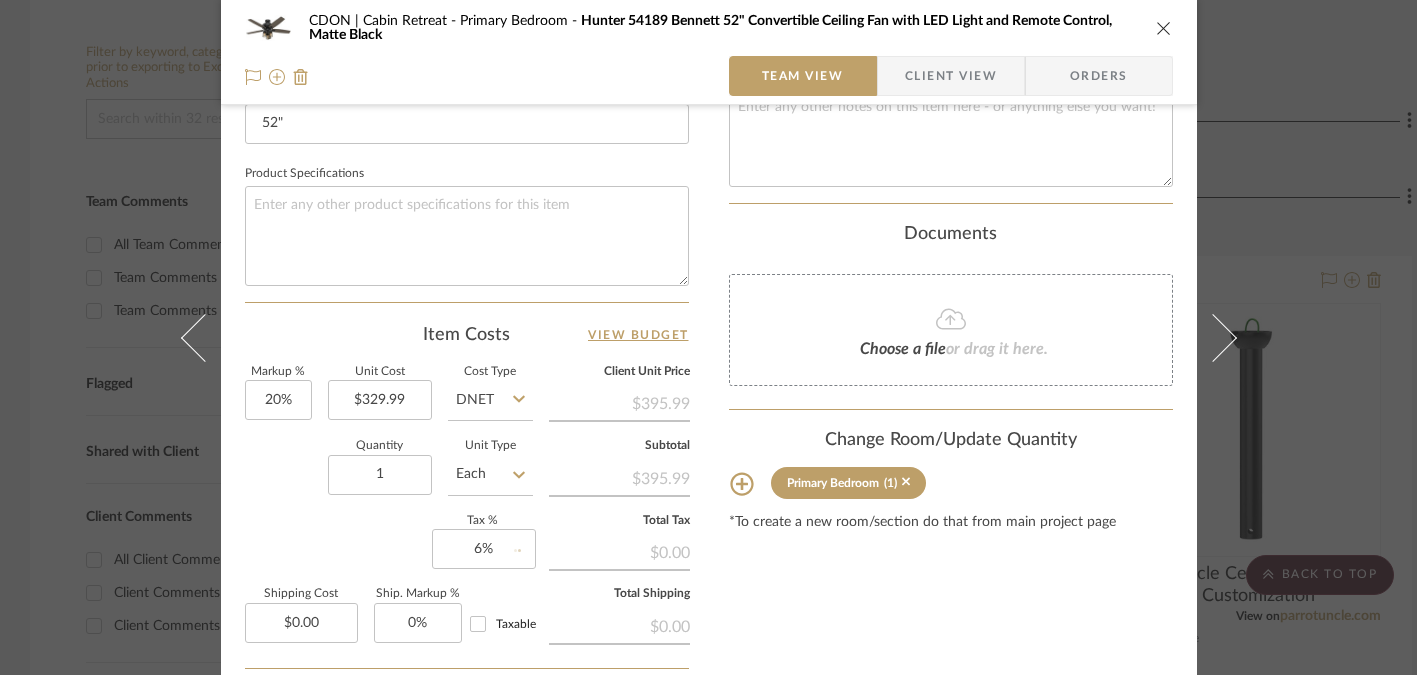 type 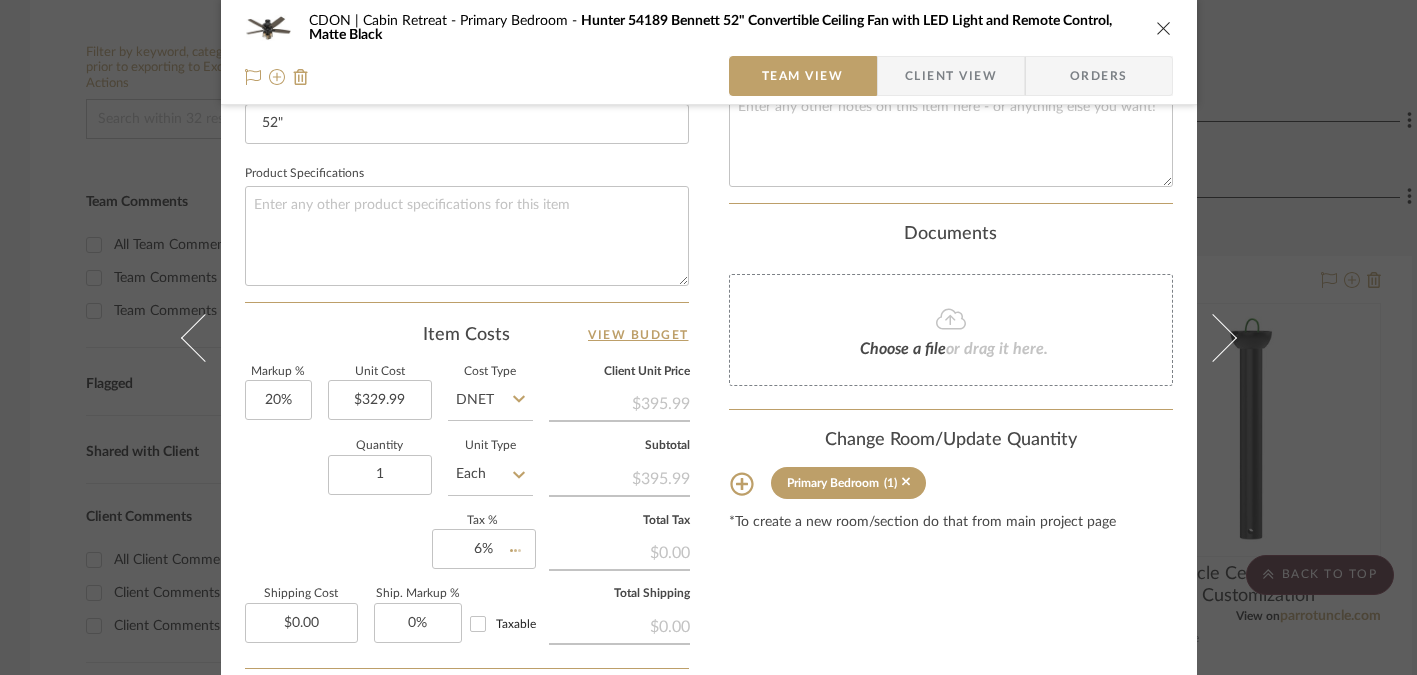 type 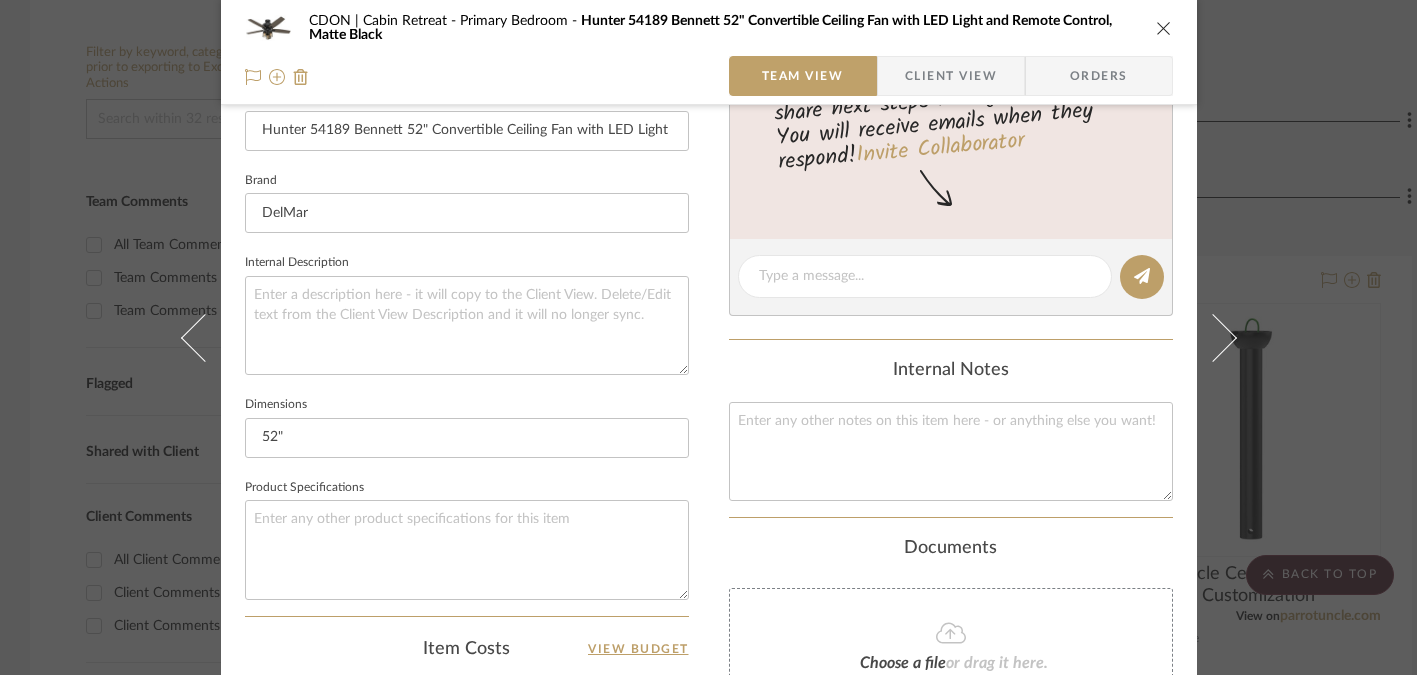 scroll, scrollTop: 470, scrollLeft: 0, axis: vertical 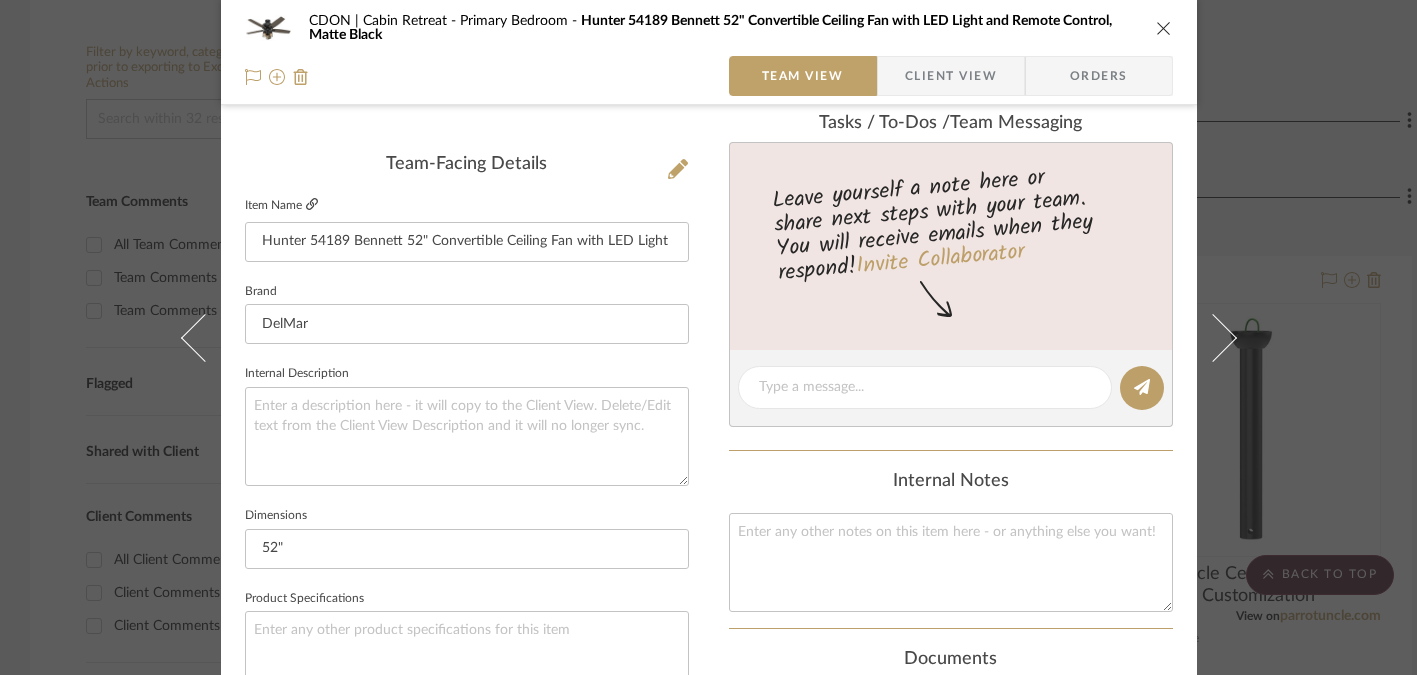 click 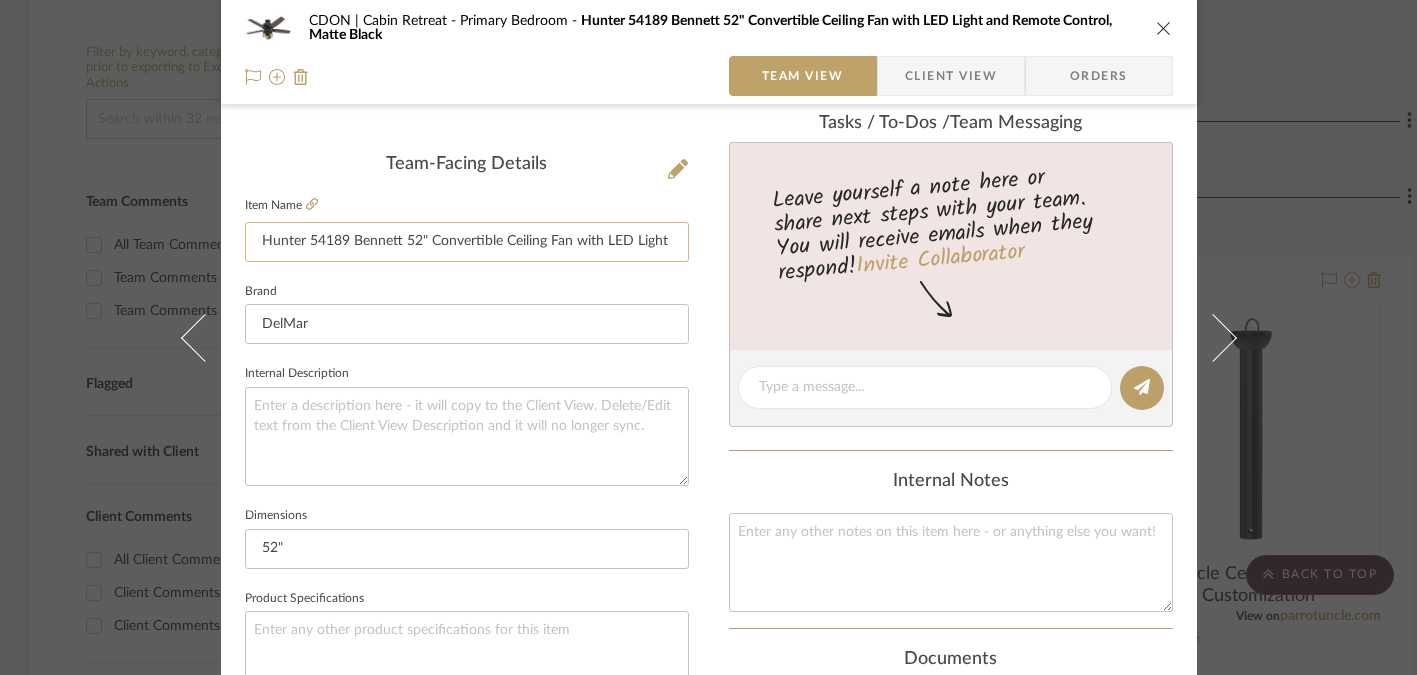drag, startPoint x: 254, startPoint y: 236, endPoint x: 567, endPoint y: 249, distance: 313.26987 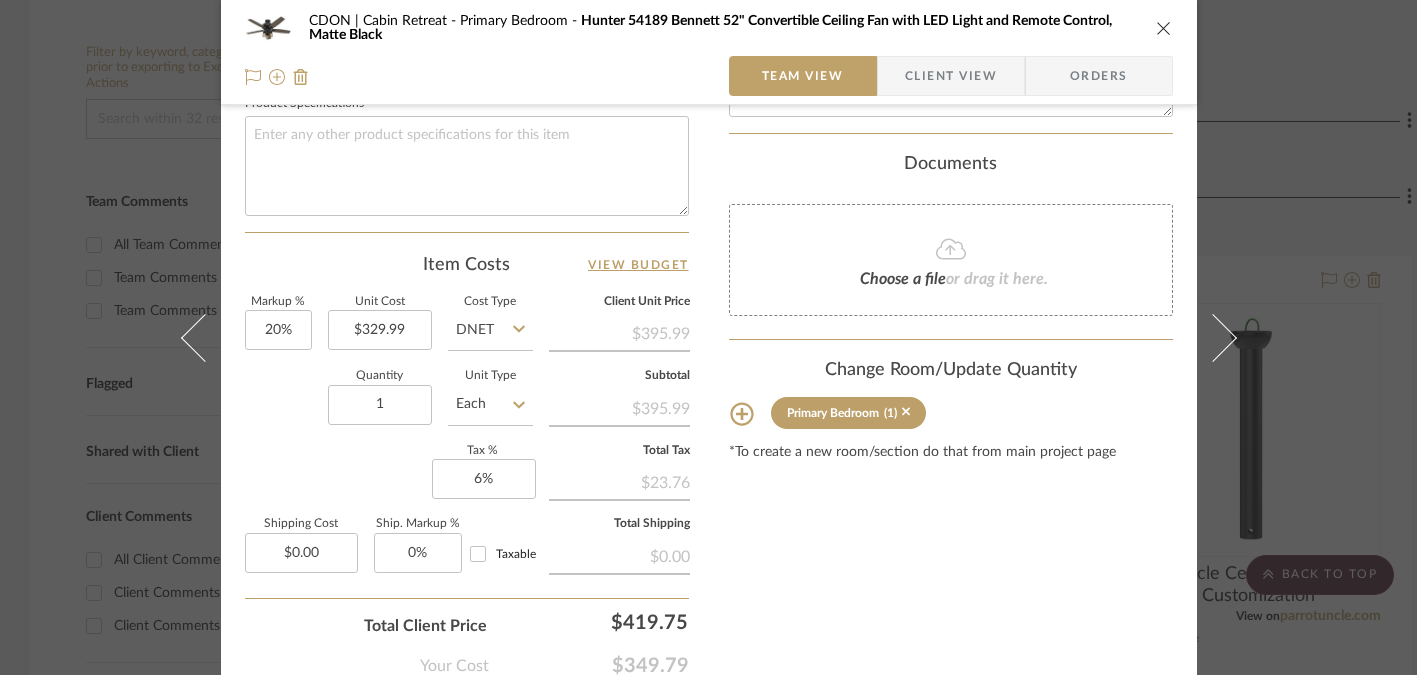 scroll, scrollTop: 970, scrollLeft: 0, axis: vertical 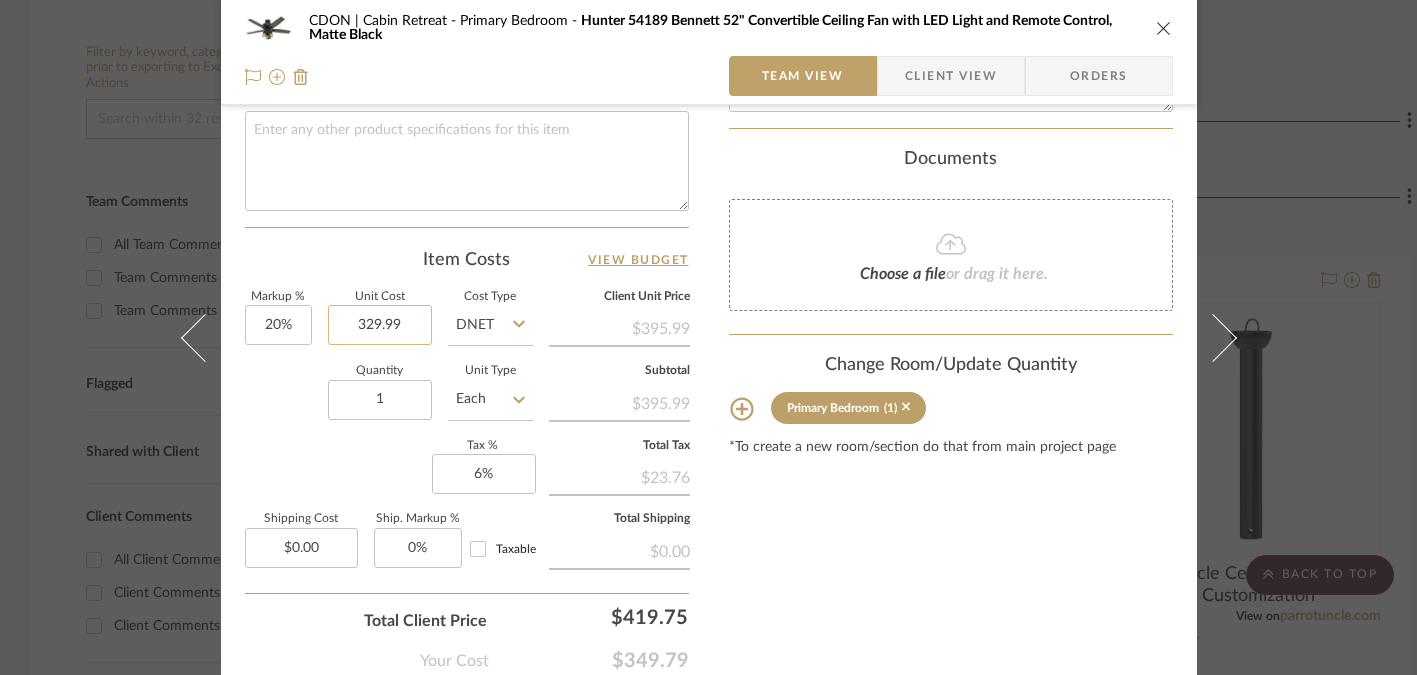 click on "329.99" 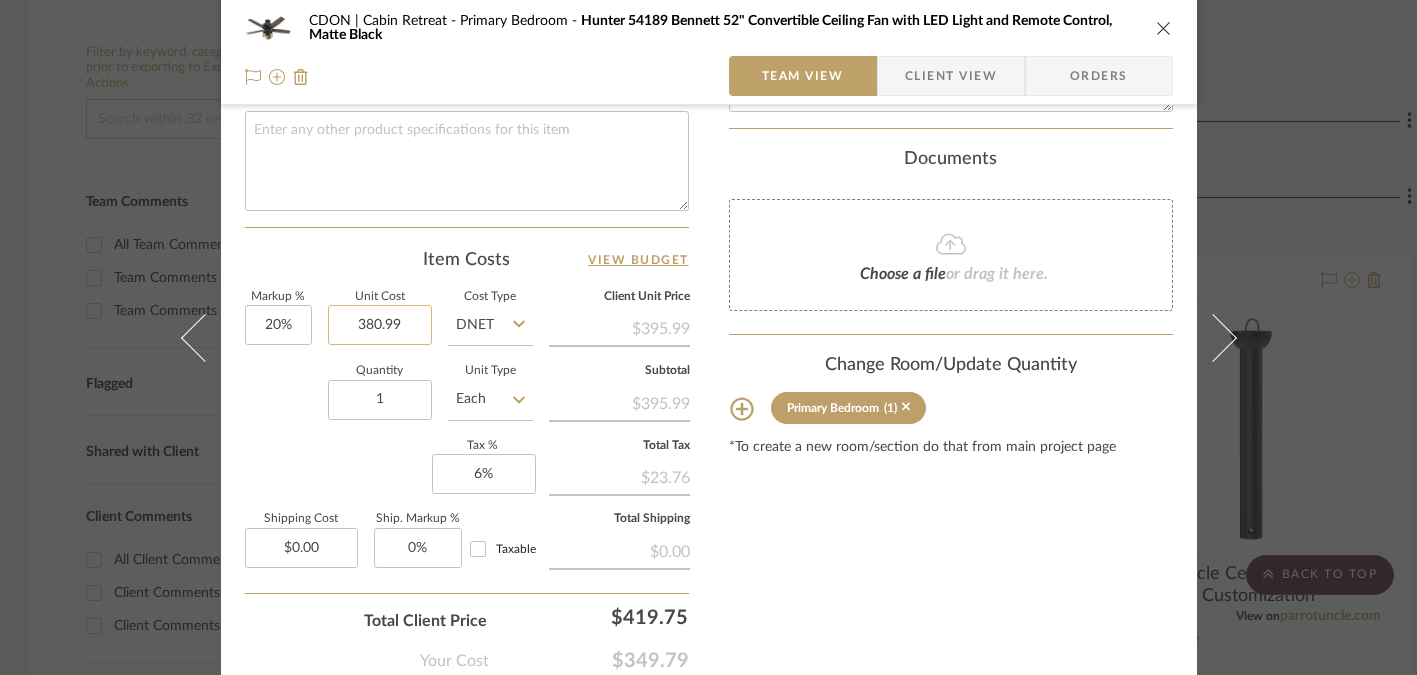 type on "$380.99" 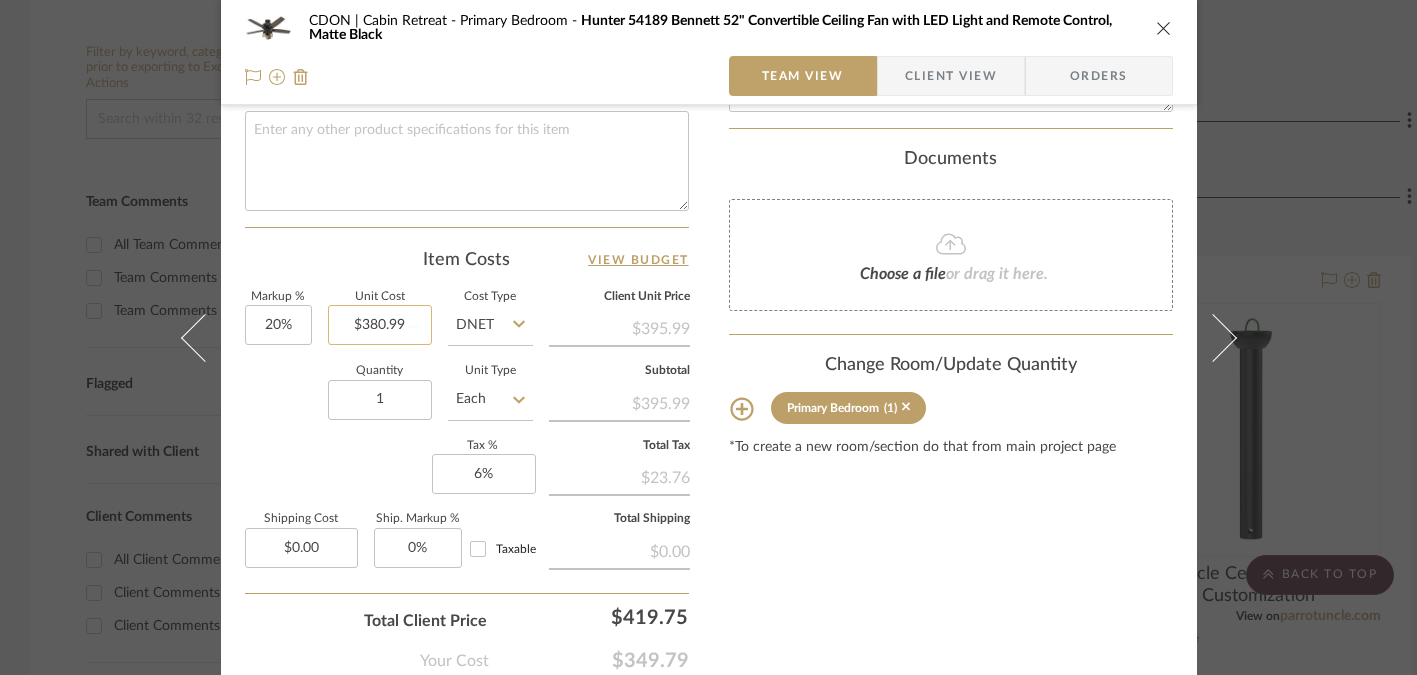 type 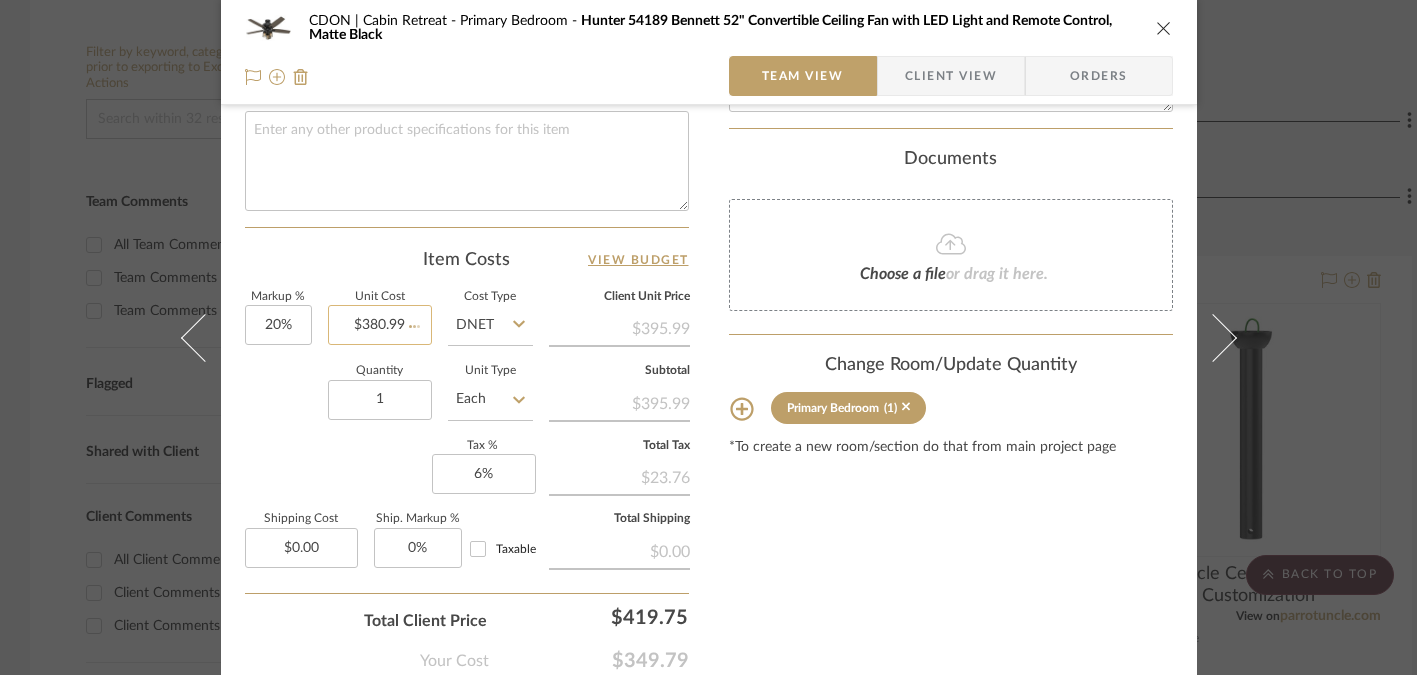 type 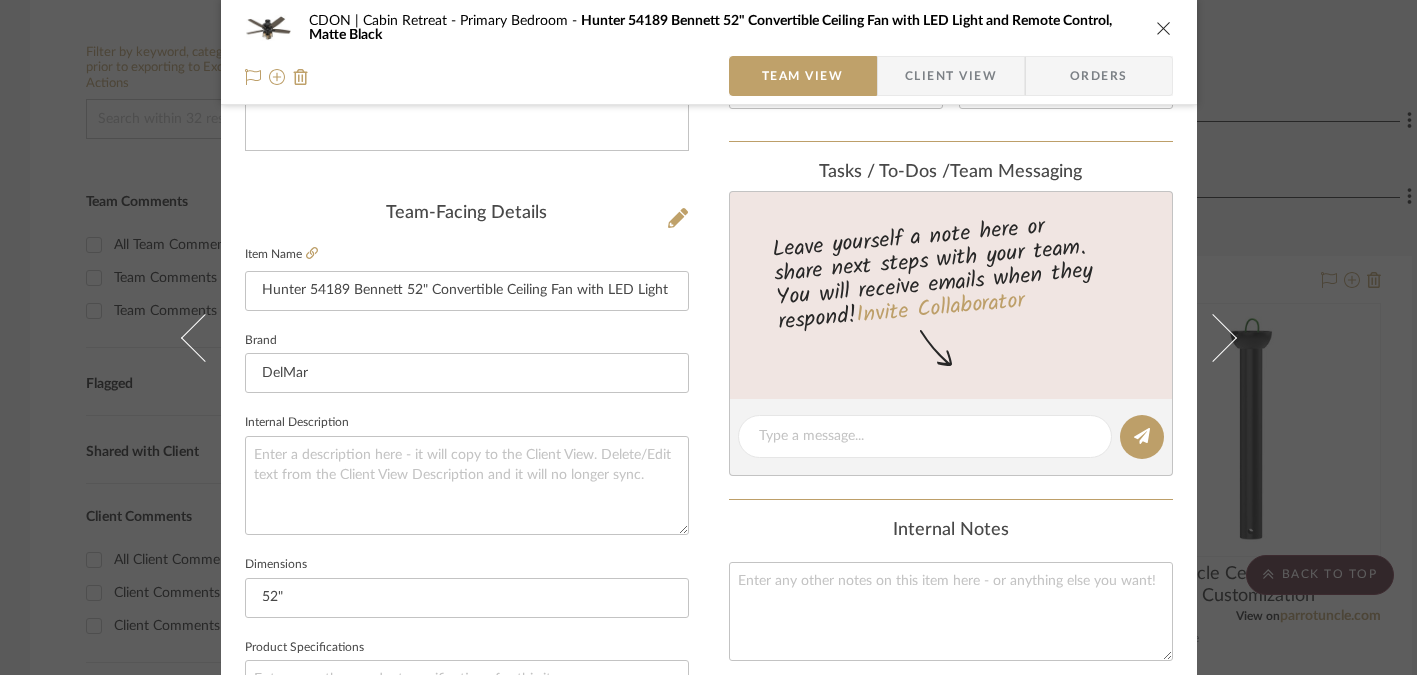 scroll, scrollTop: 532, scrollLeft: 0, axis: vertical 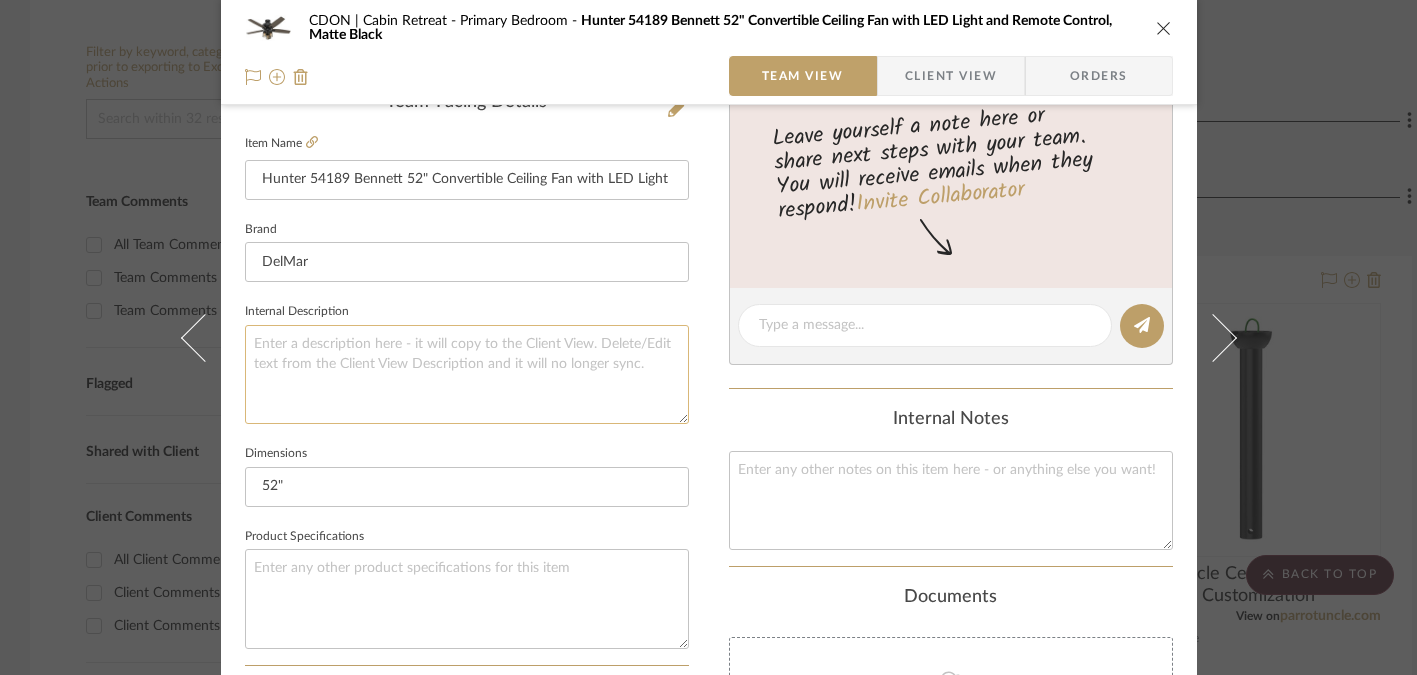 click 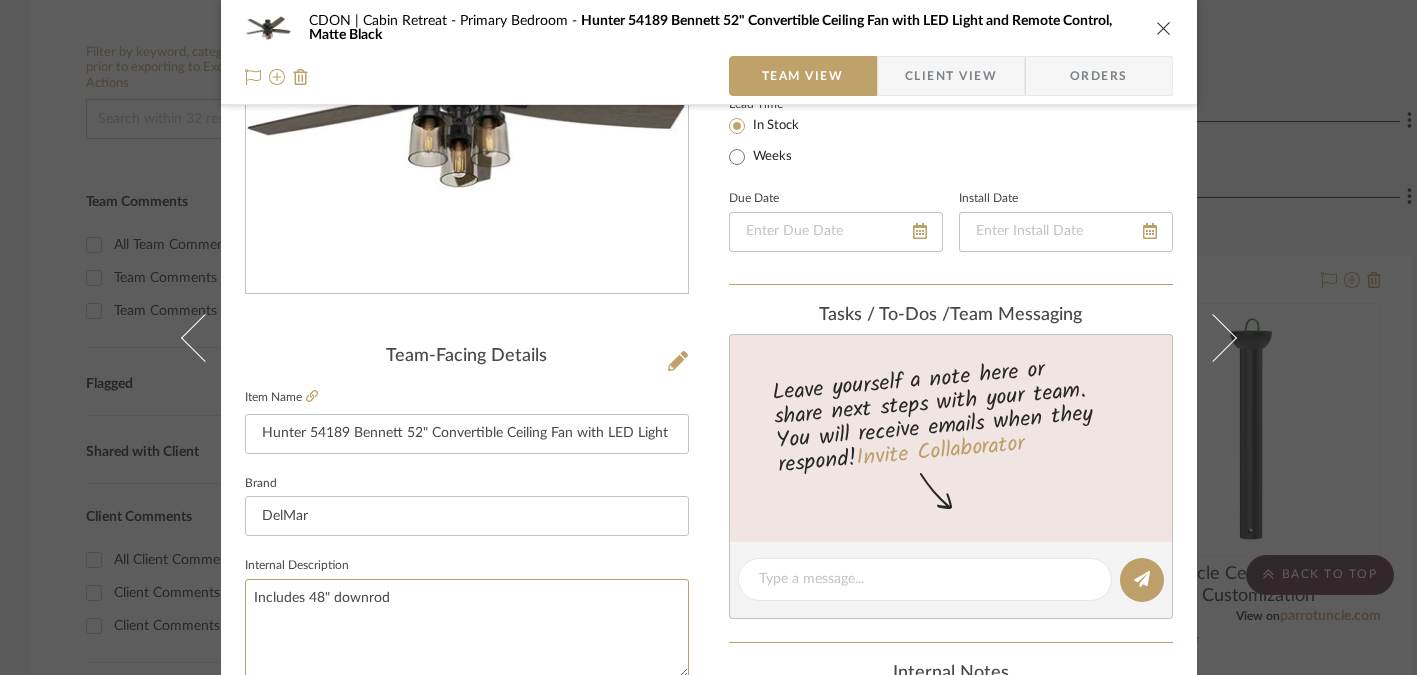 scroll, scrollTop: 21, scrollLeft: 0, axis: vertical 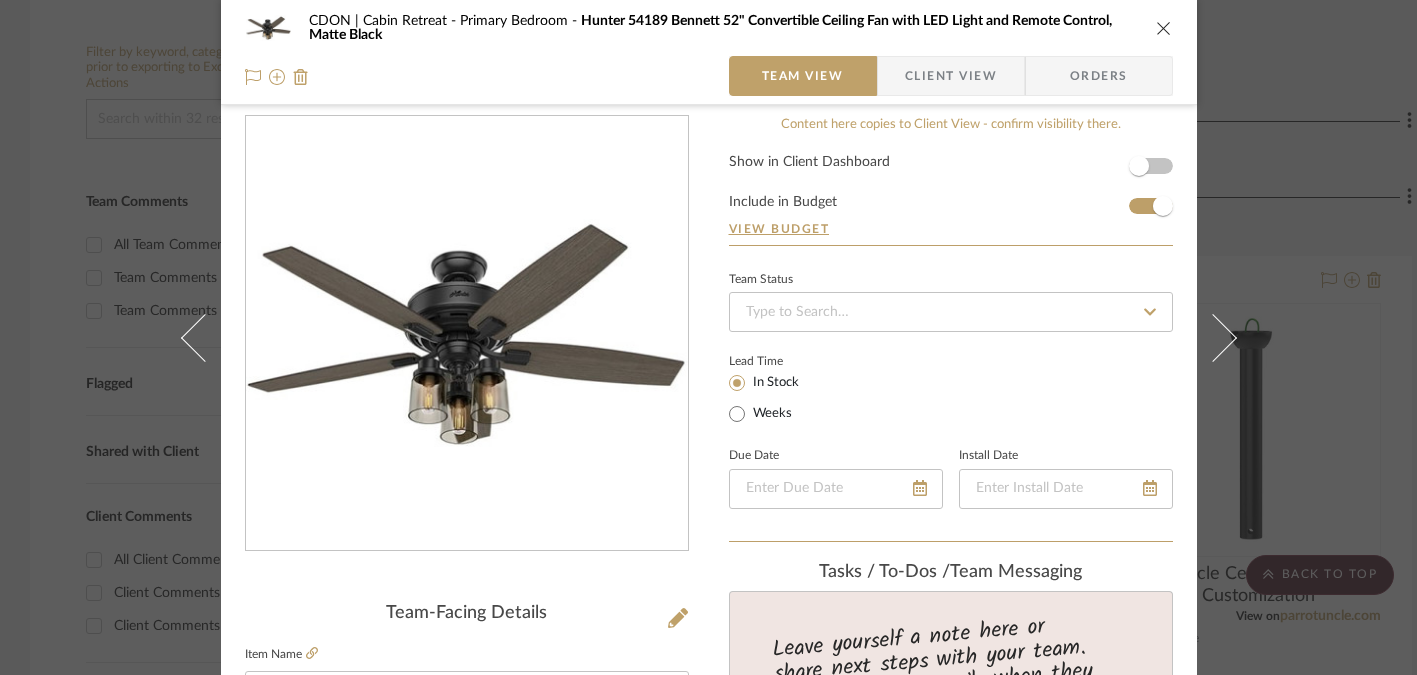 type on "Includes 48" downrod" 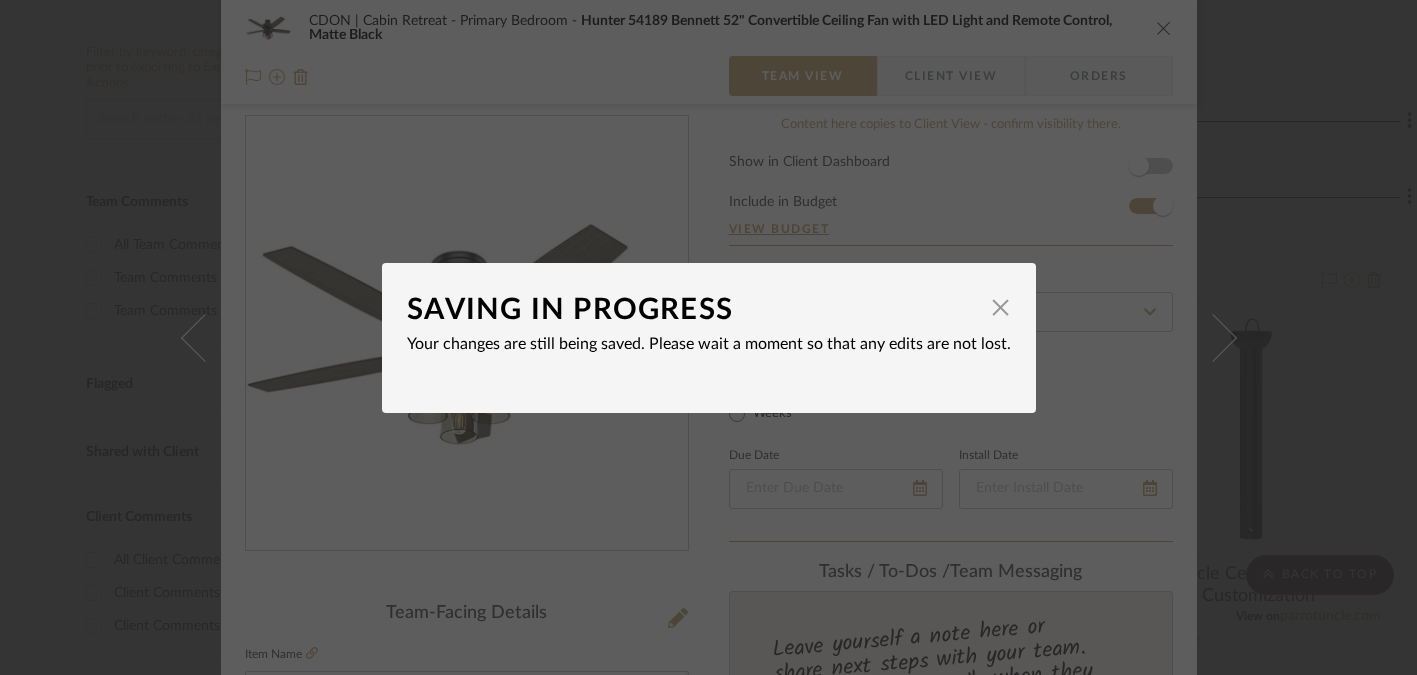 type 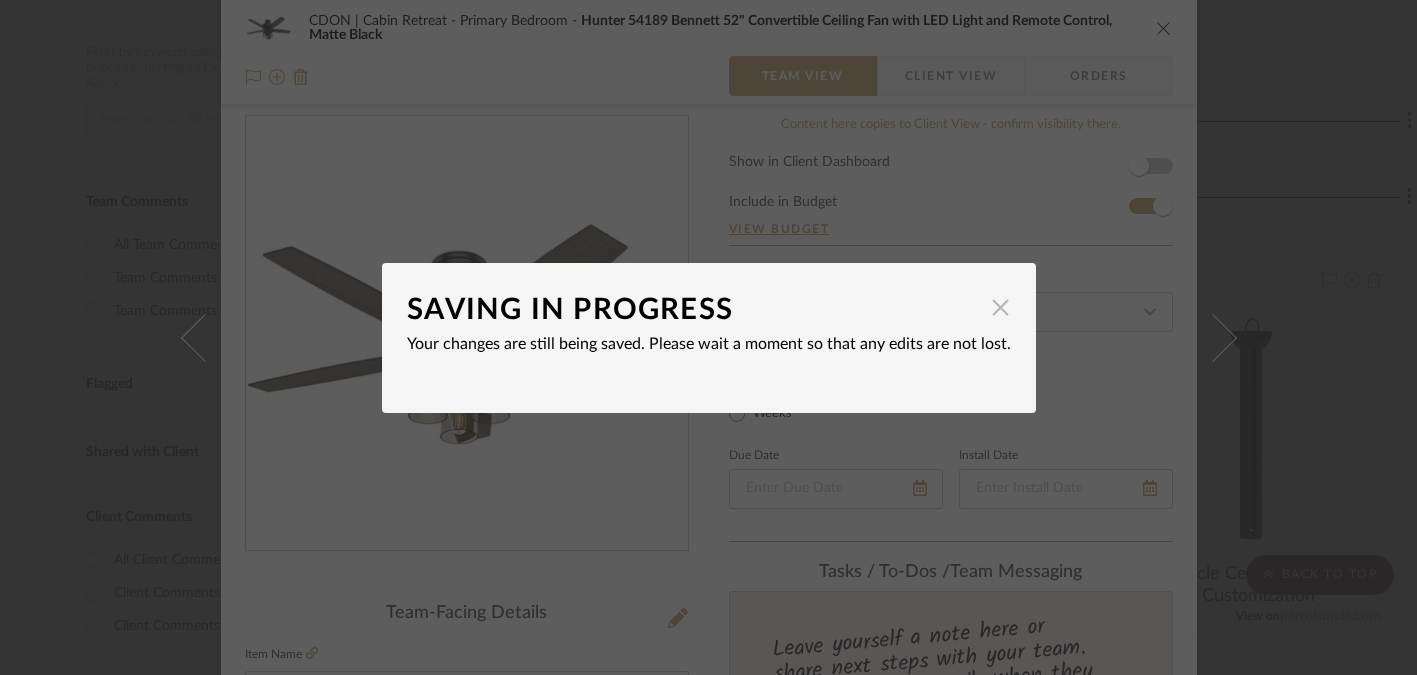 click at bounding box center [1001, 308] 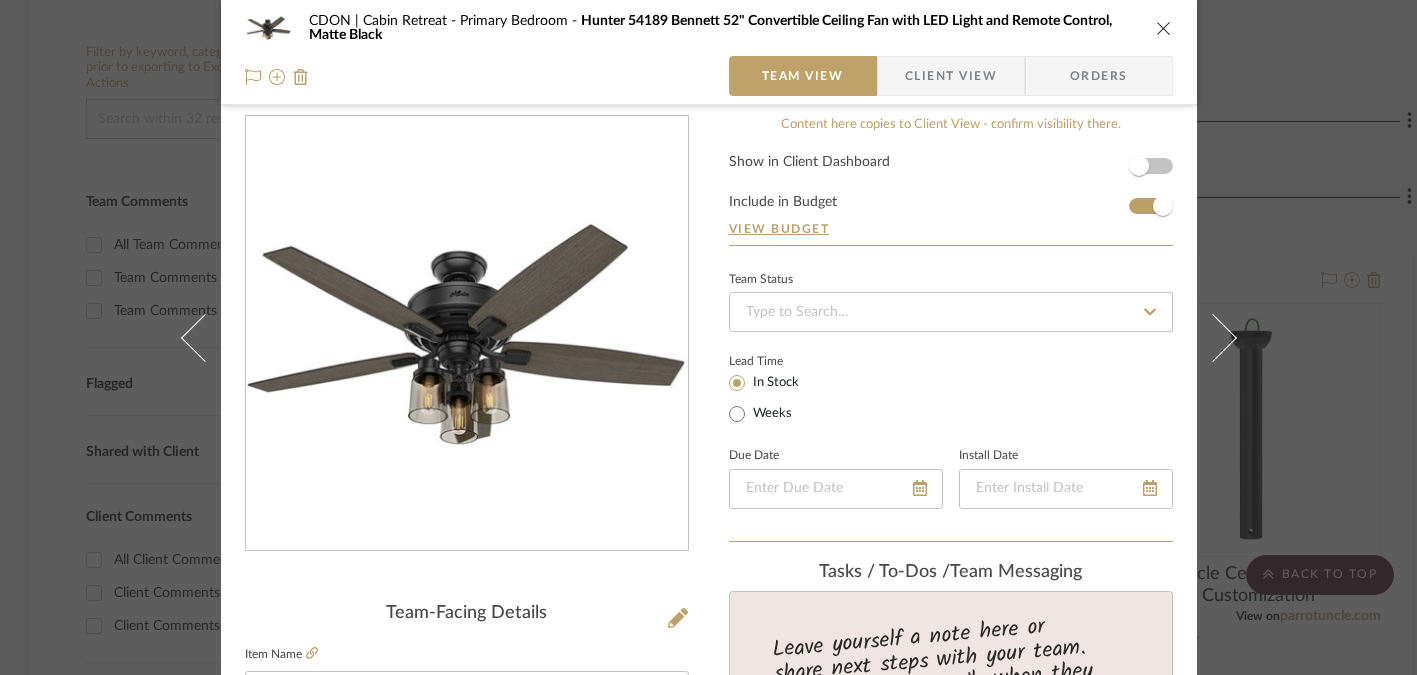 click at bounding box center [1164, 28] 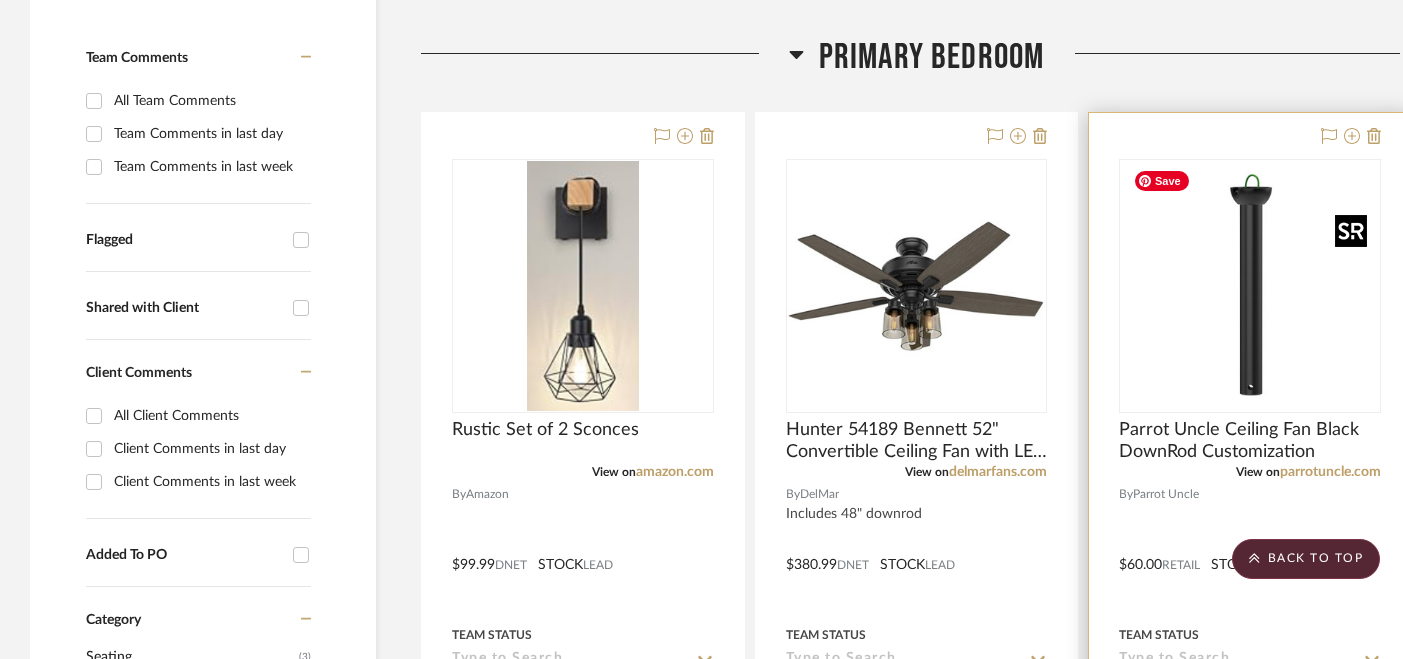 scroll, scrollTop: 488, scrollLeft: 0, axis: vertical 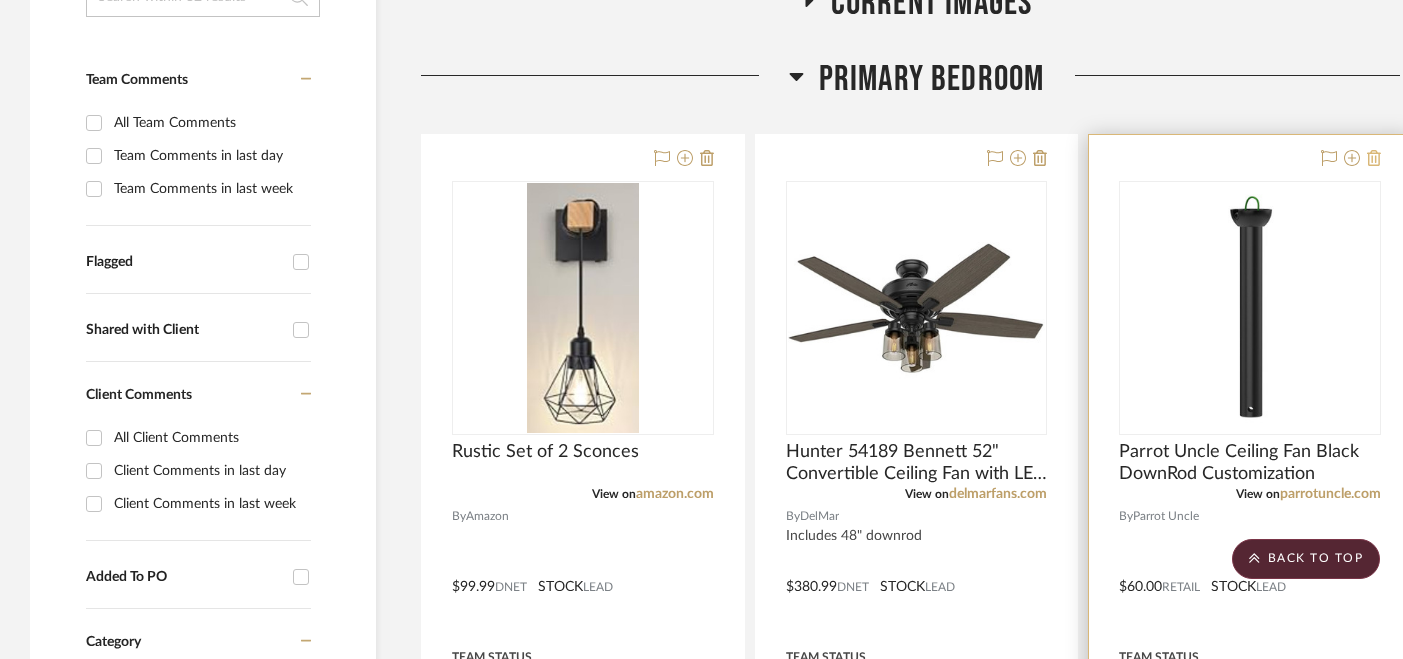 click 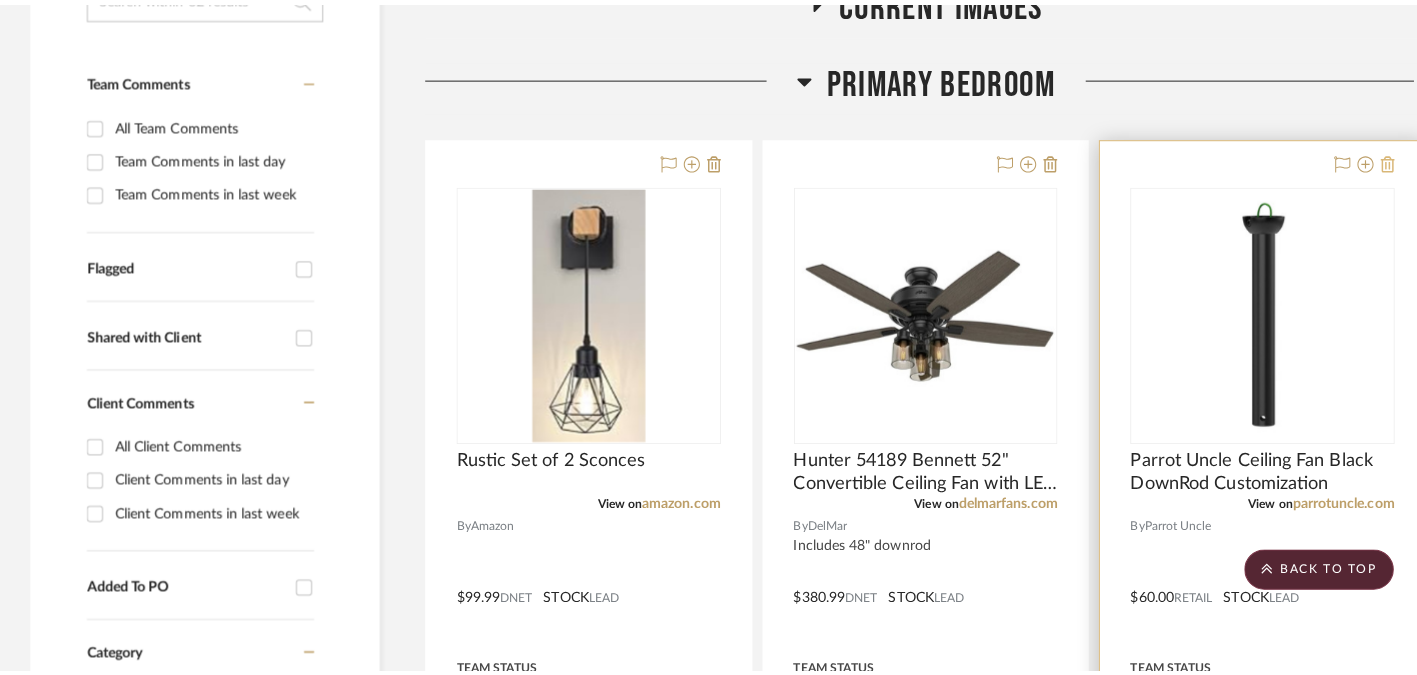 scroll, scrollTop: 0, scrollLeft: 0, axis: both 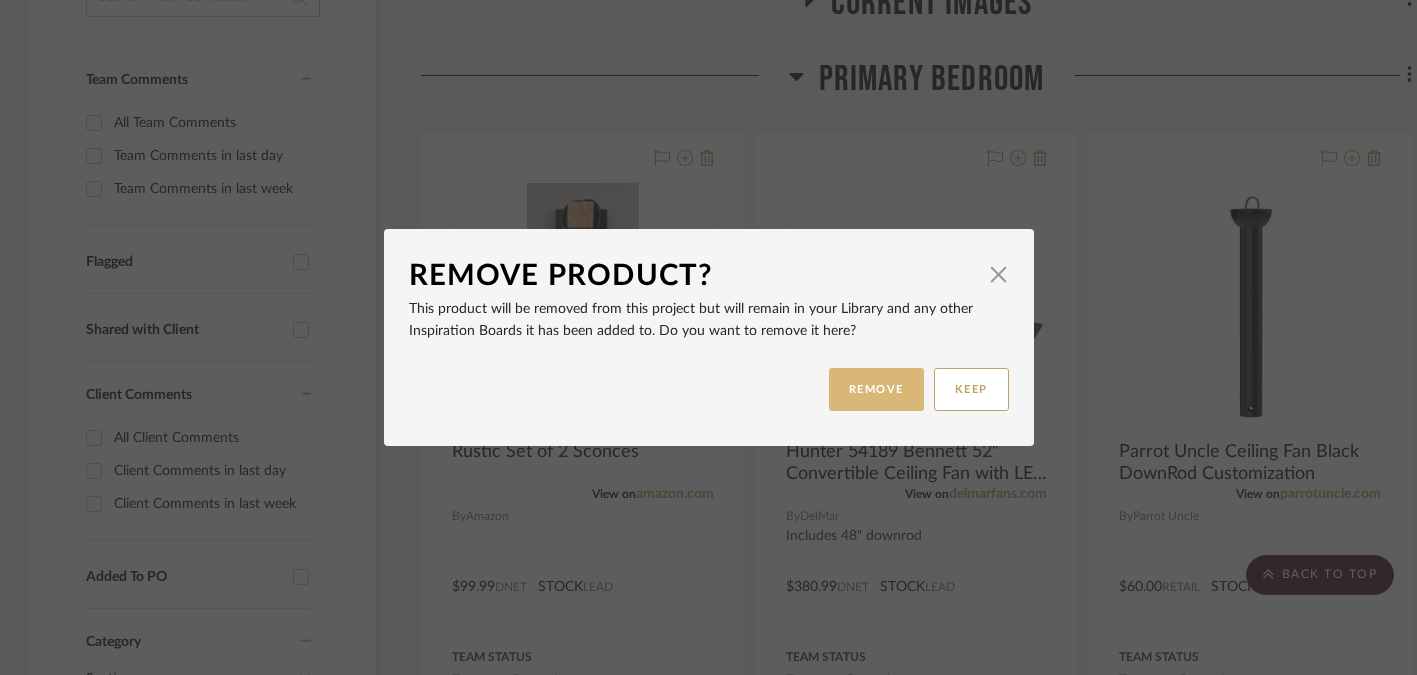 click on "REMOVE" at bounding box center [876, 389] 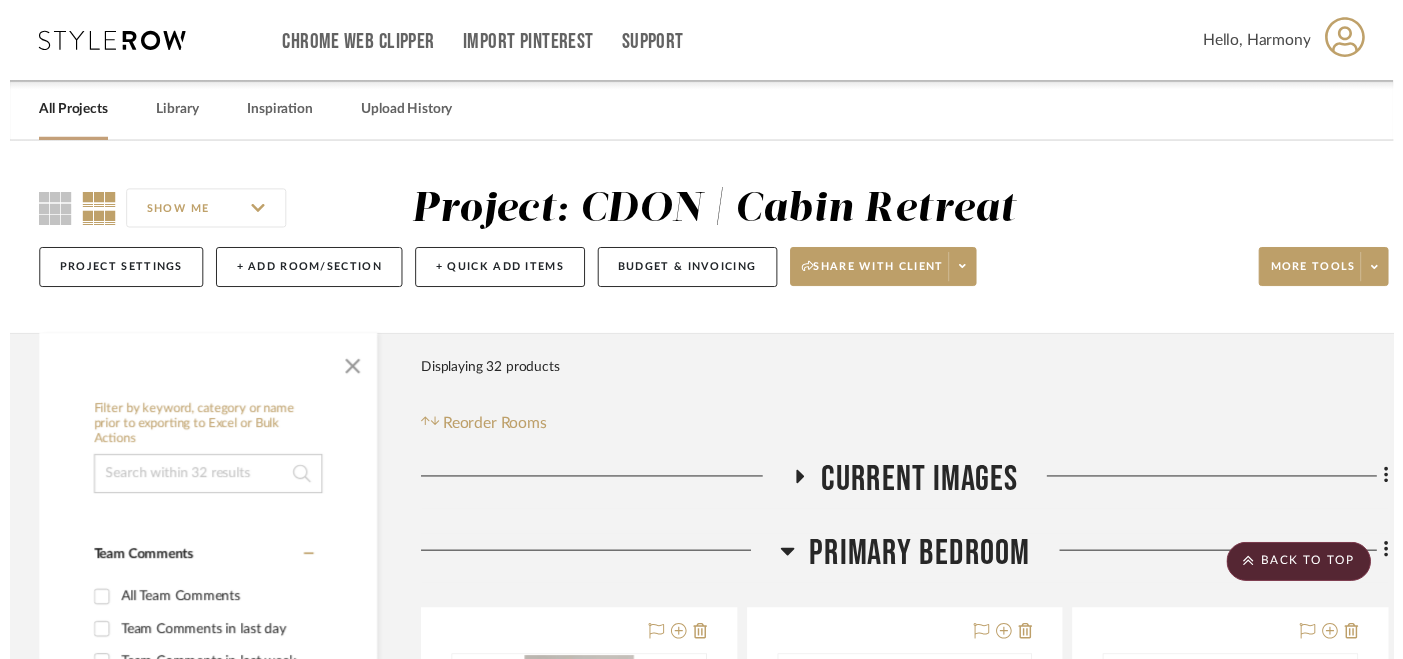 scroll, scrollTop: 488, scrollLeft: 0, axis: vertical 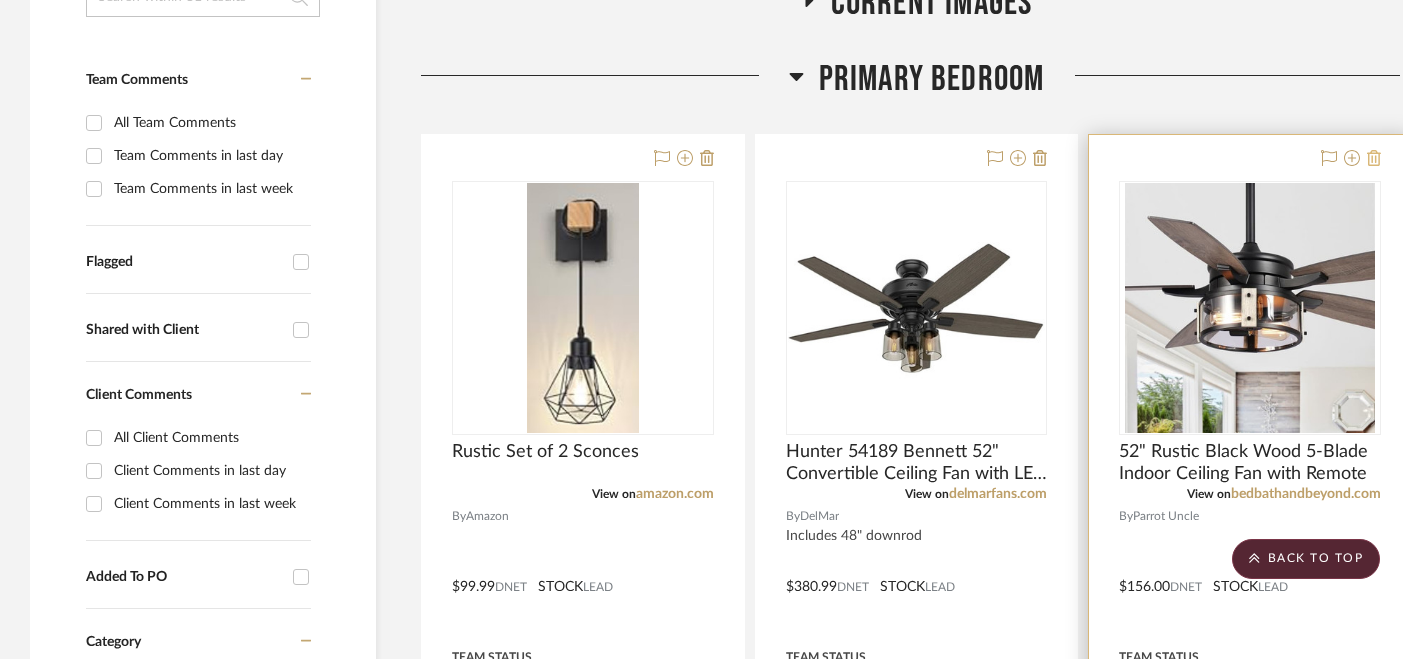 click 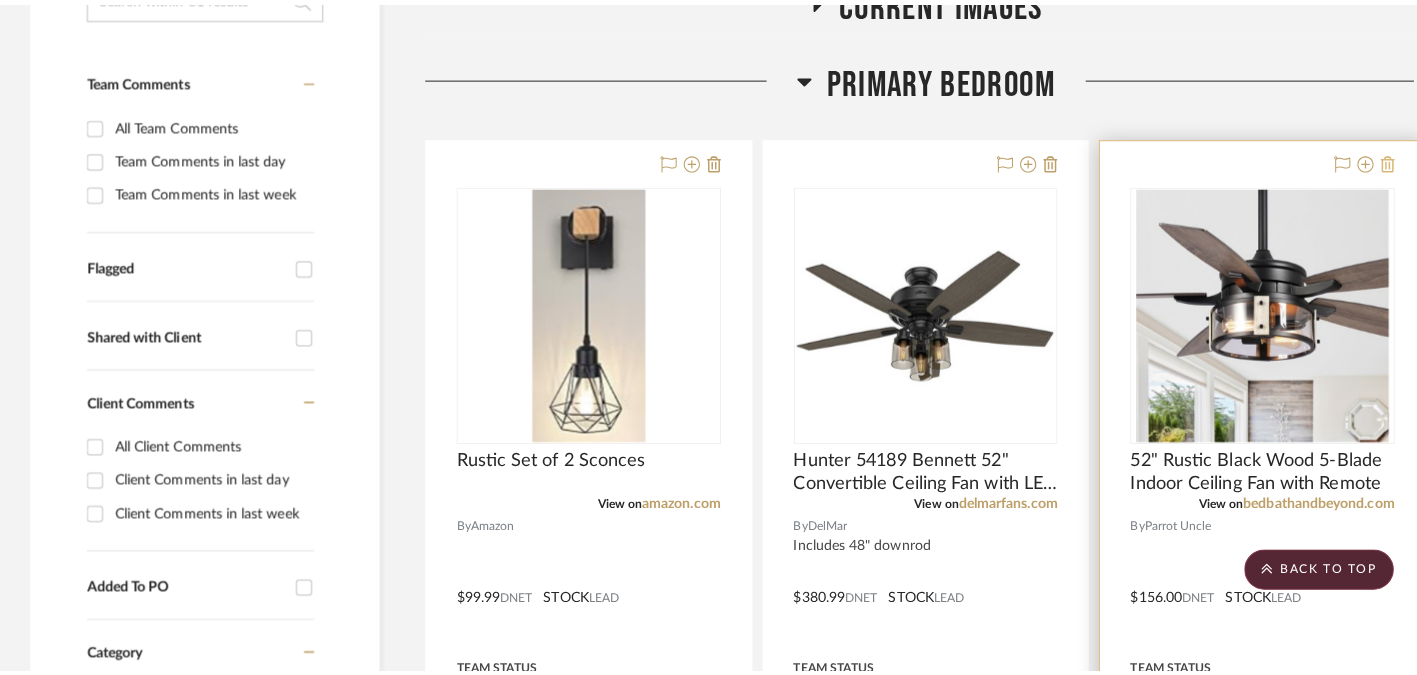 scroll, scrollTop: 0, scrollLeft: 0, axis: both 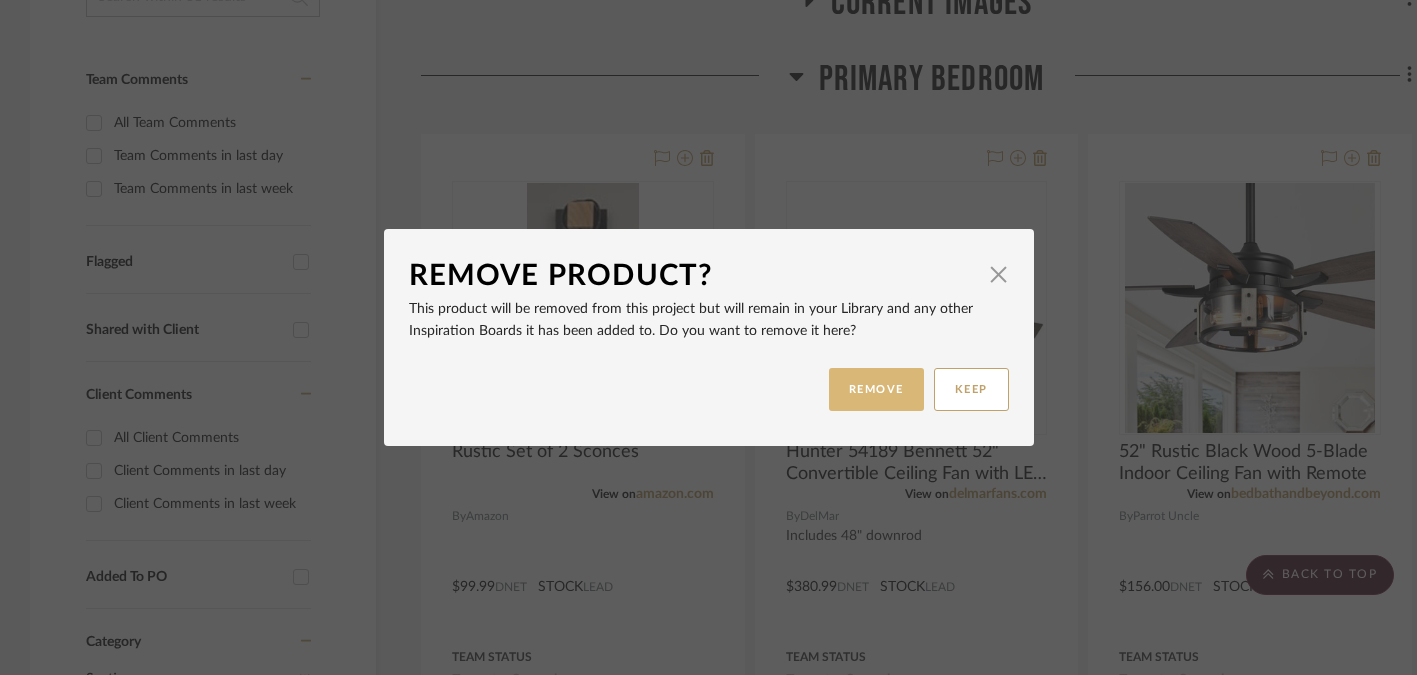 click on "REMOVE" at bounding box center (876, 389) 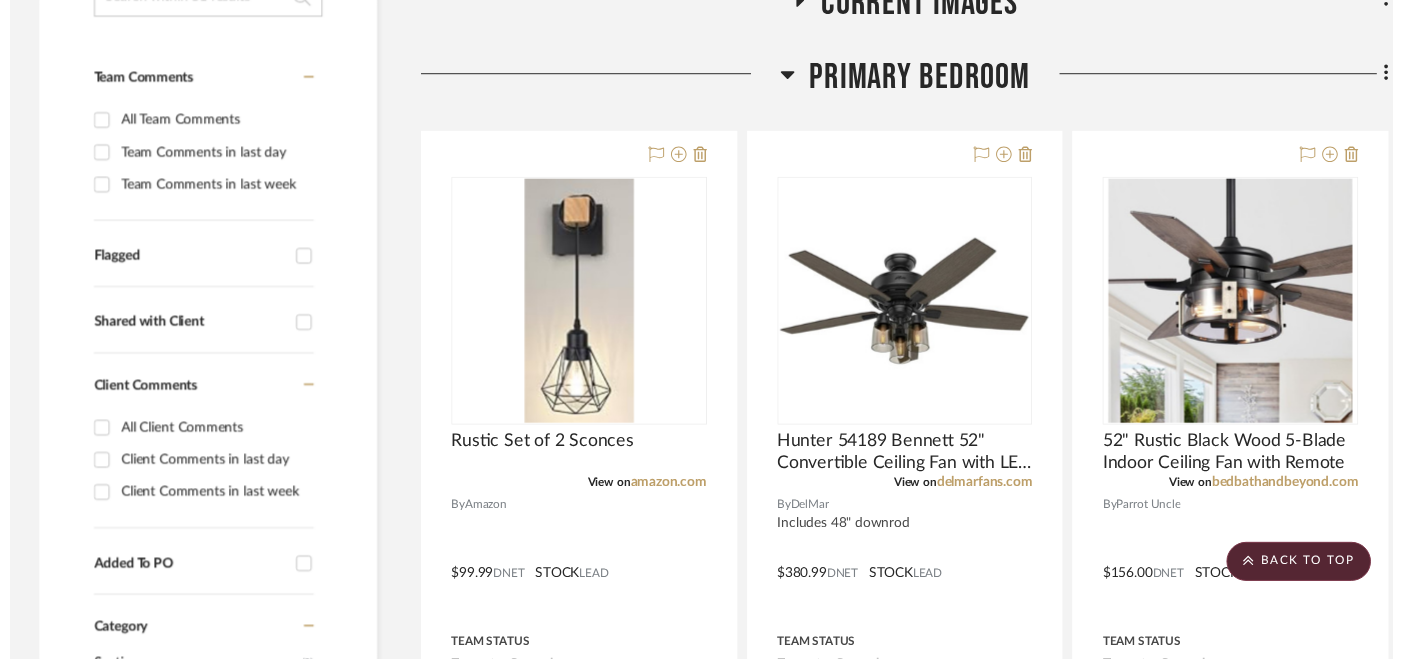 scroll, scrollTop: 488, scrollLeft: 0, axis: vertical 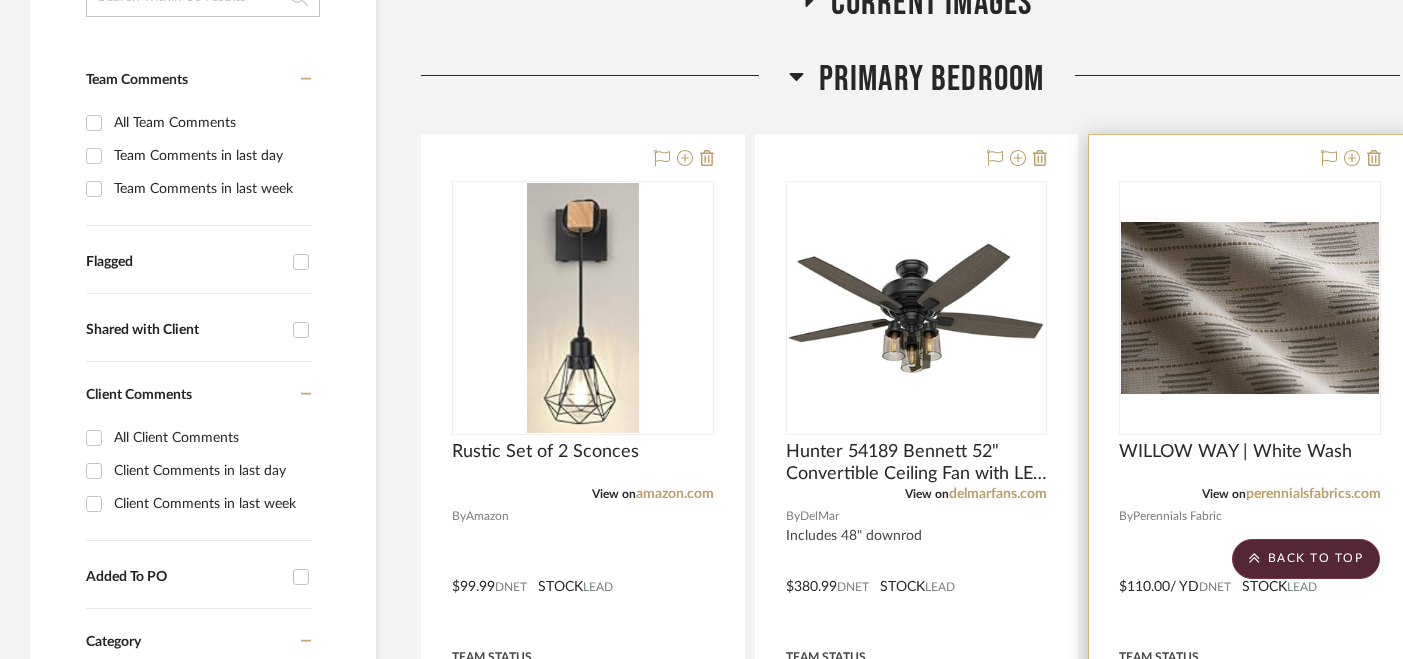 click at bounding box center (1250, 572) 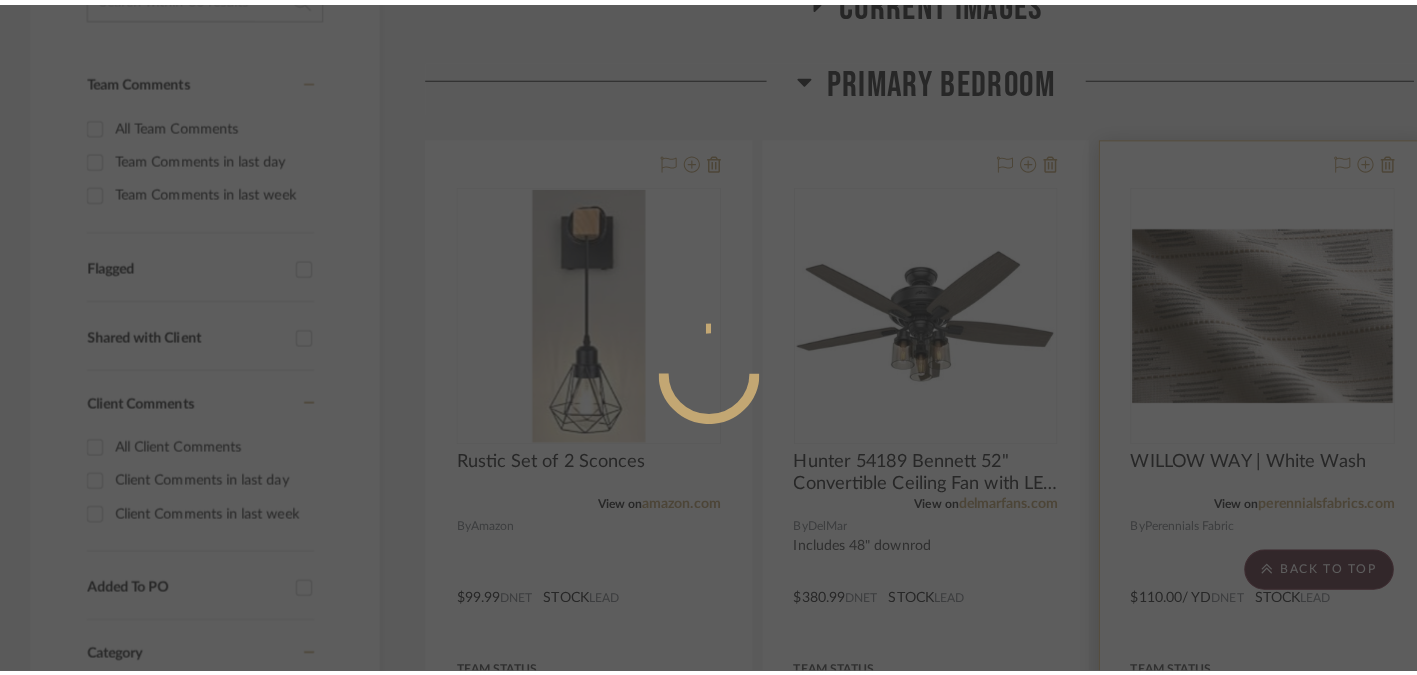 scroll, scrollTop: 0, scrollLeft: 0, axis: both 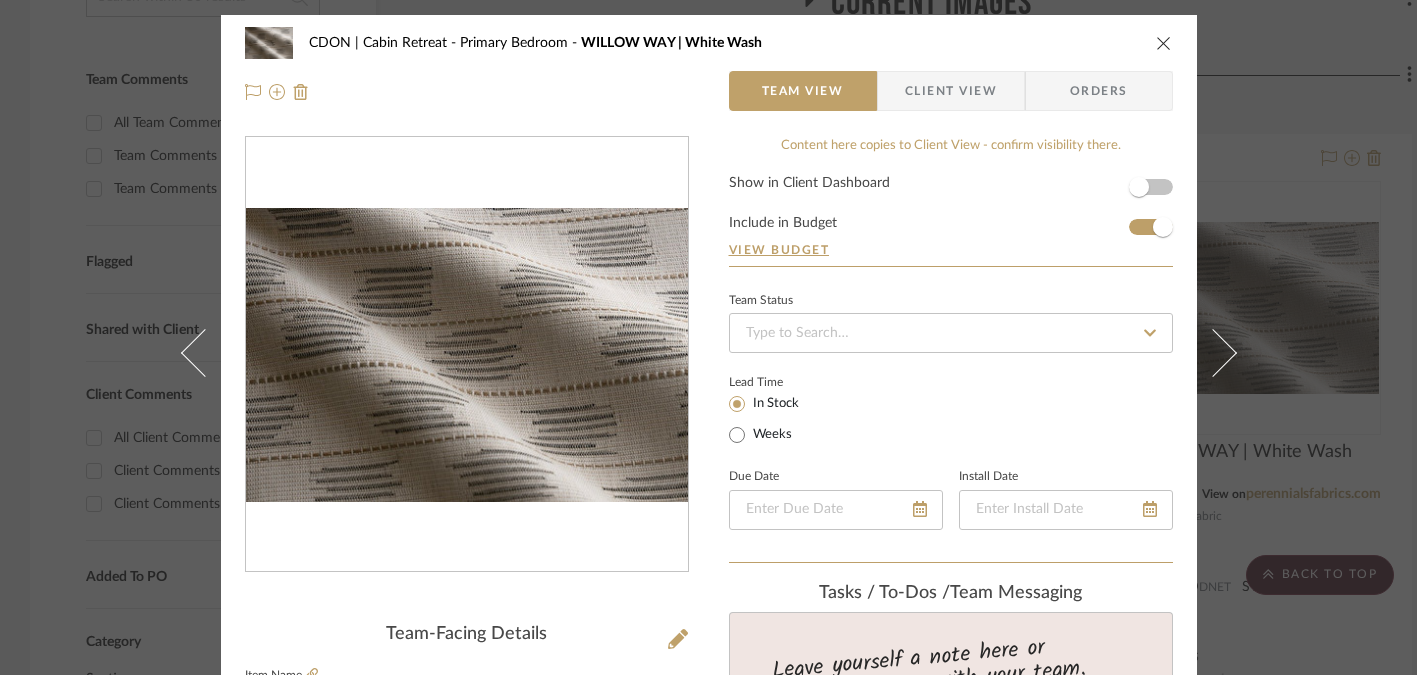 click at bounding box center [1164, 43] 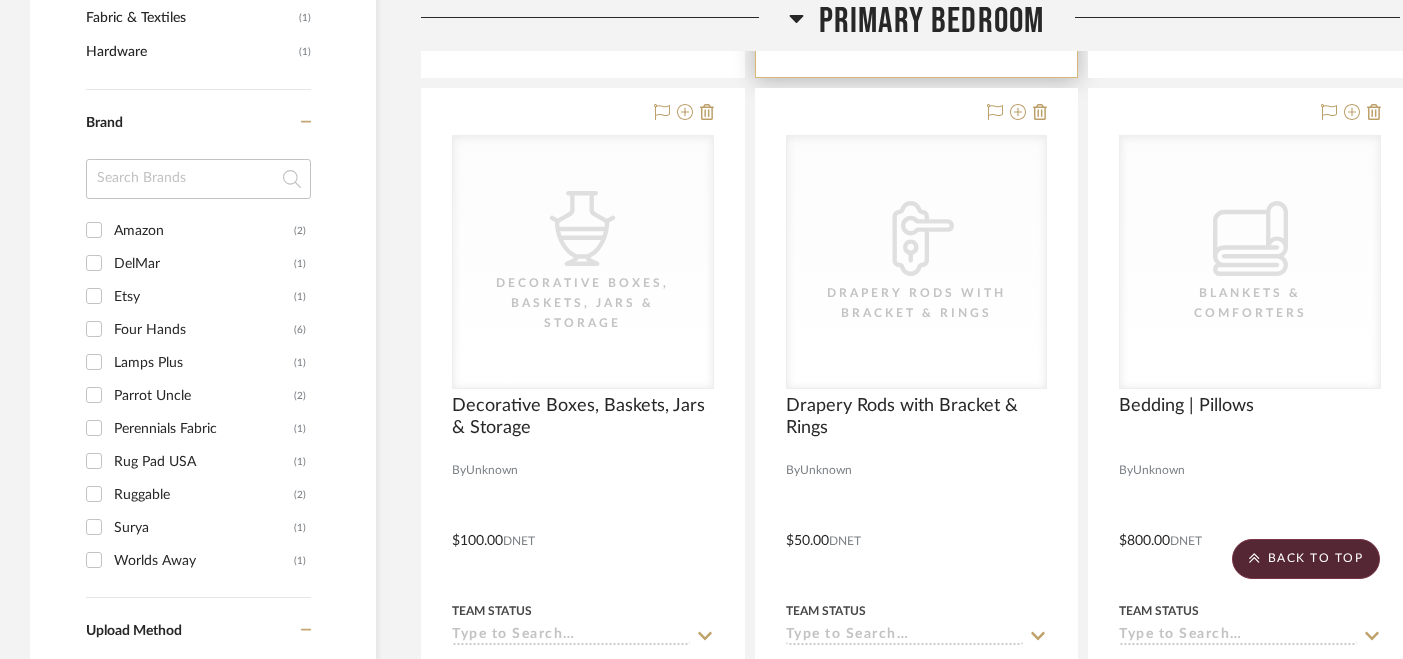scroll, scrollTop: 1419, scrollLeft: 0, axis: vertical 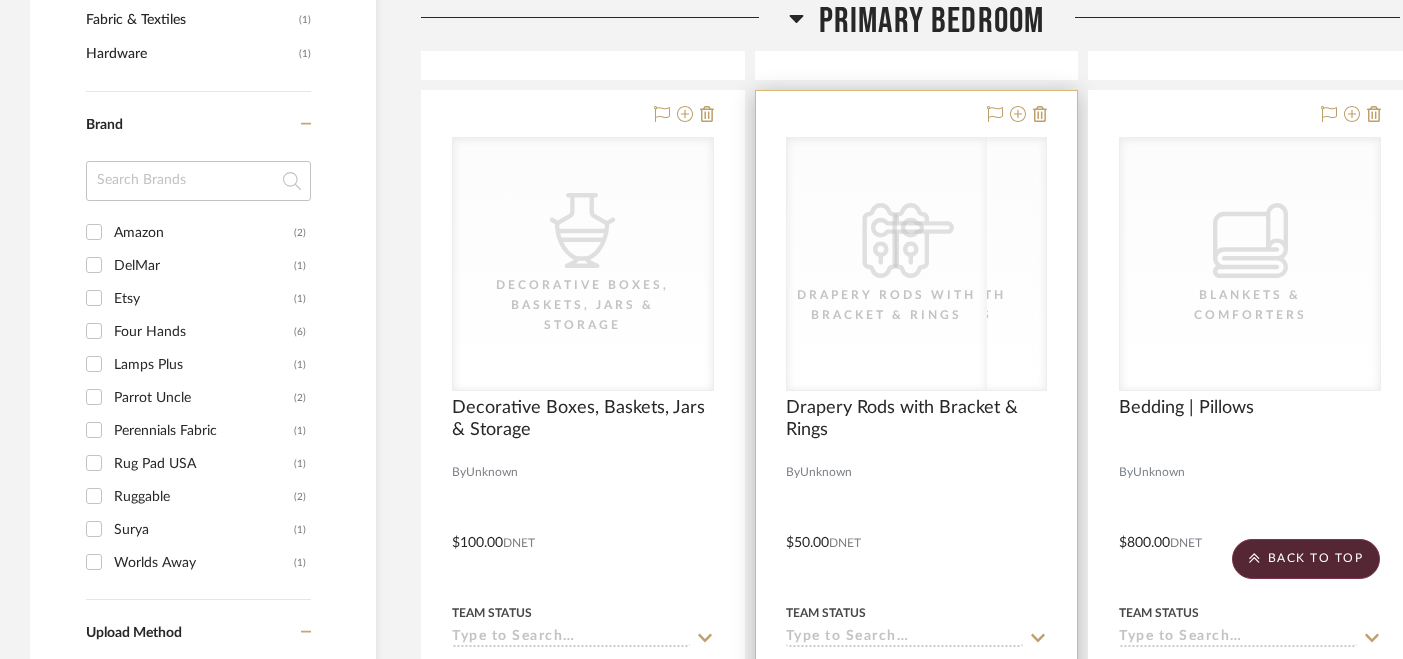 click at bounding box center [917, 528] 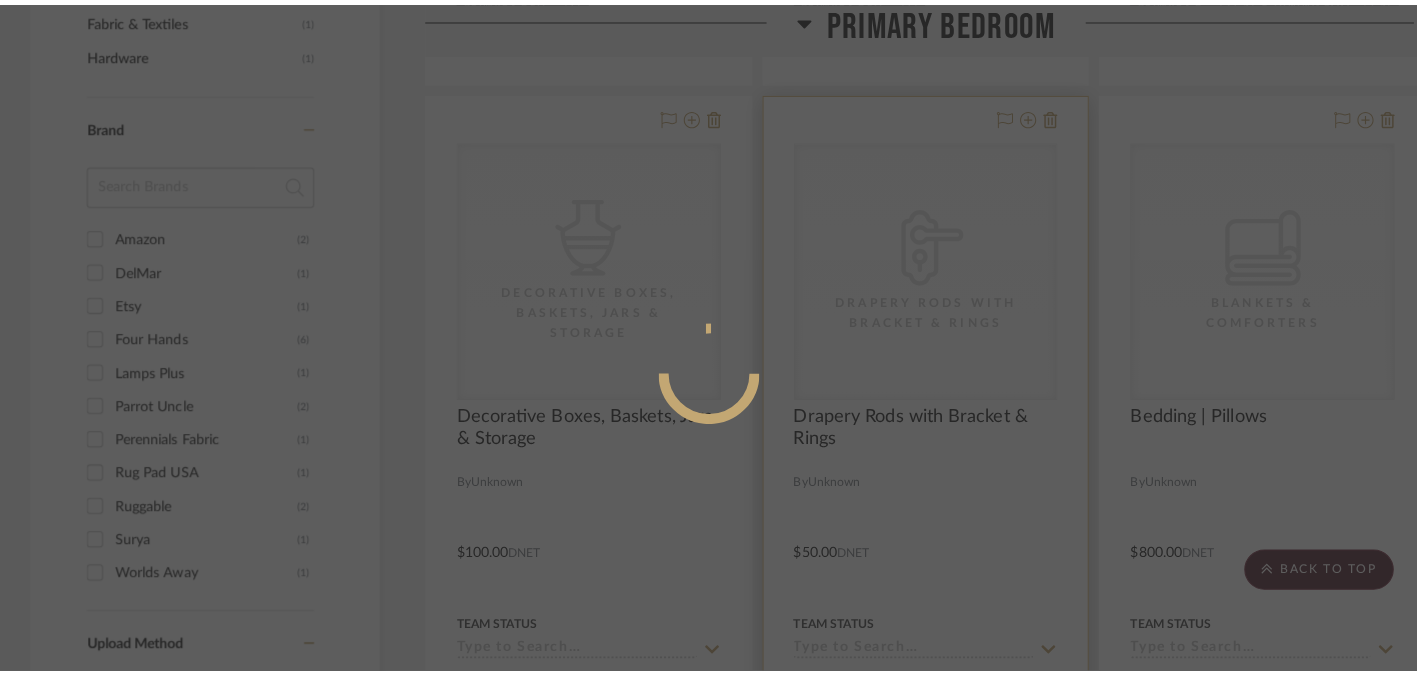 scroll, scrollTop: 0, scrollLeft: 0, axis: both 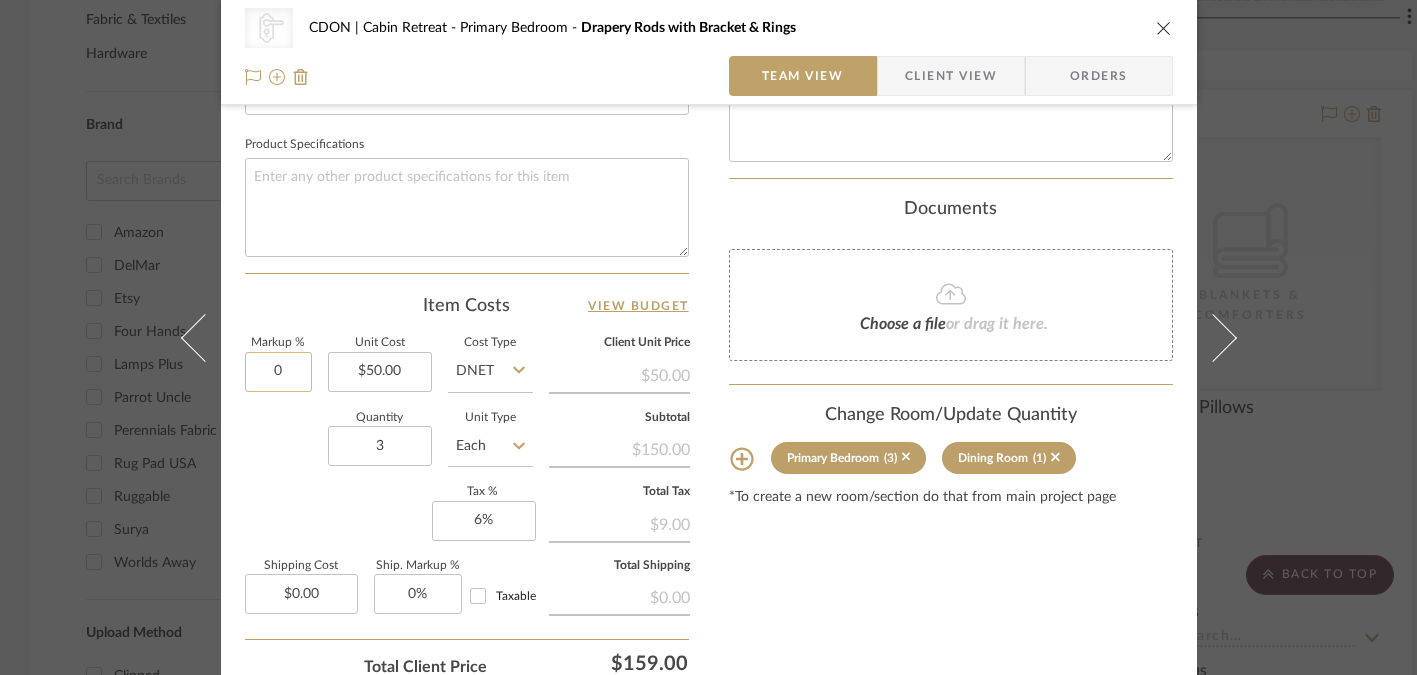 click on "0" 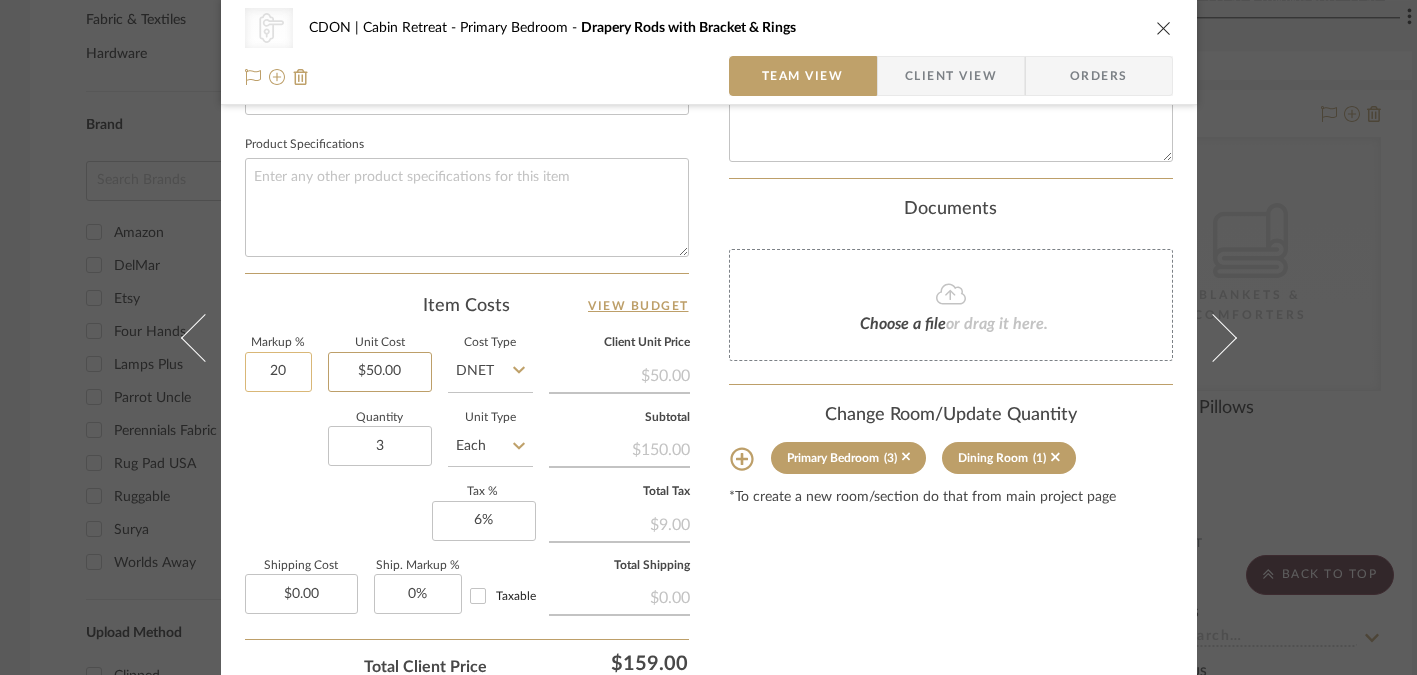 type on "20%" 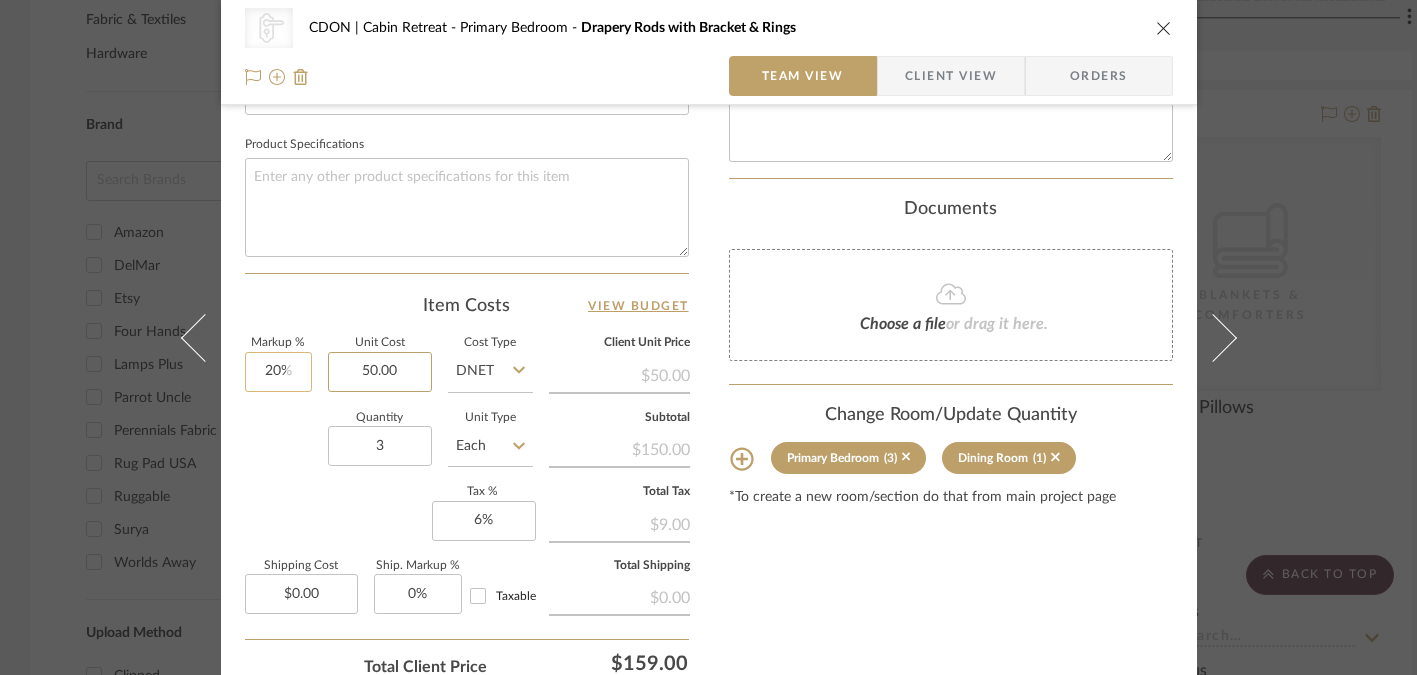 type 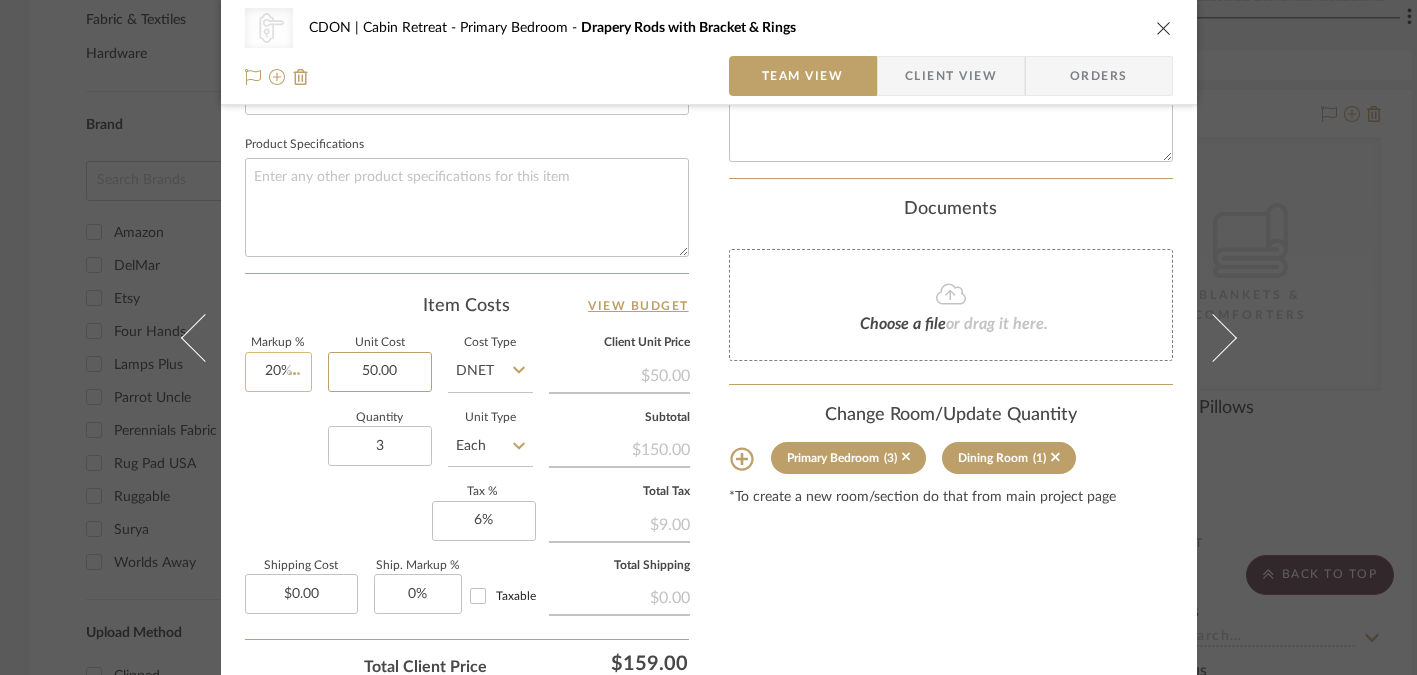 type 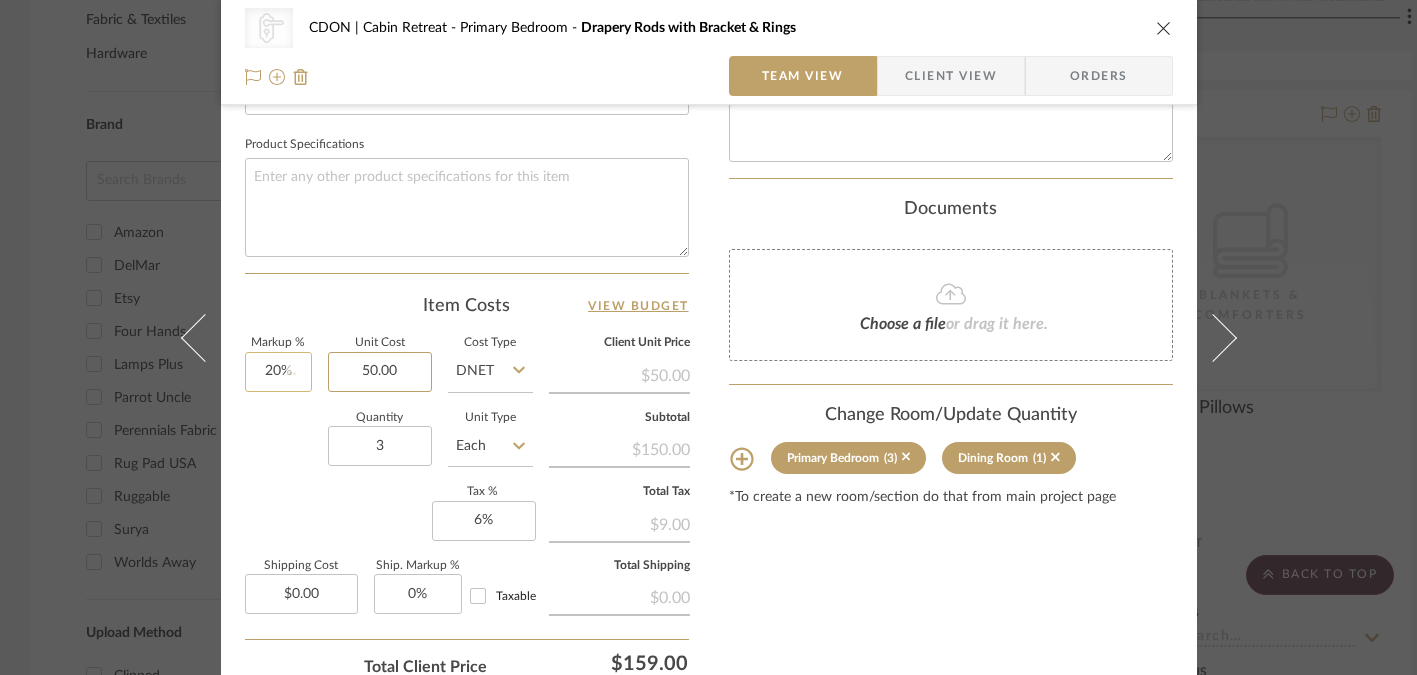 type 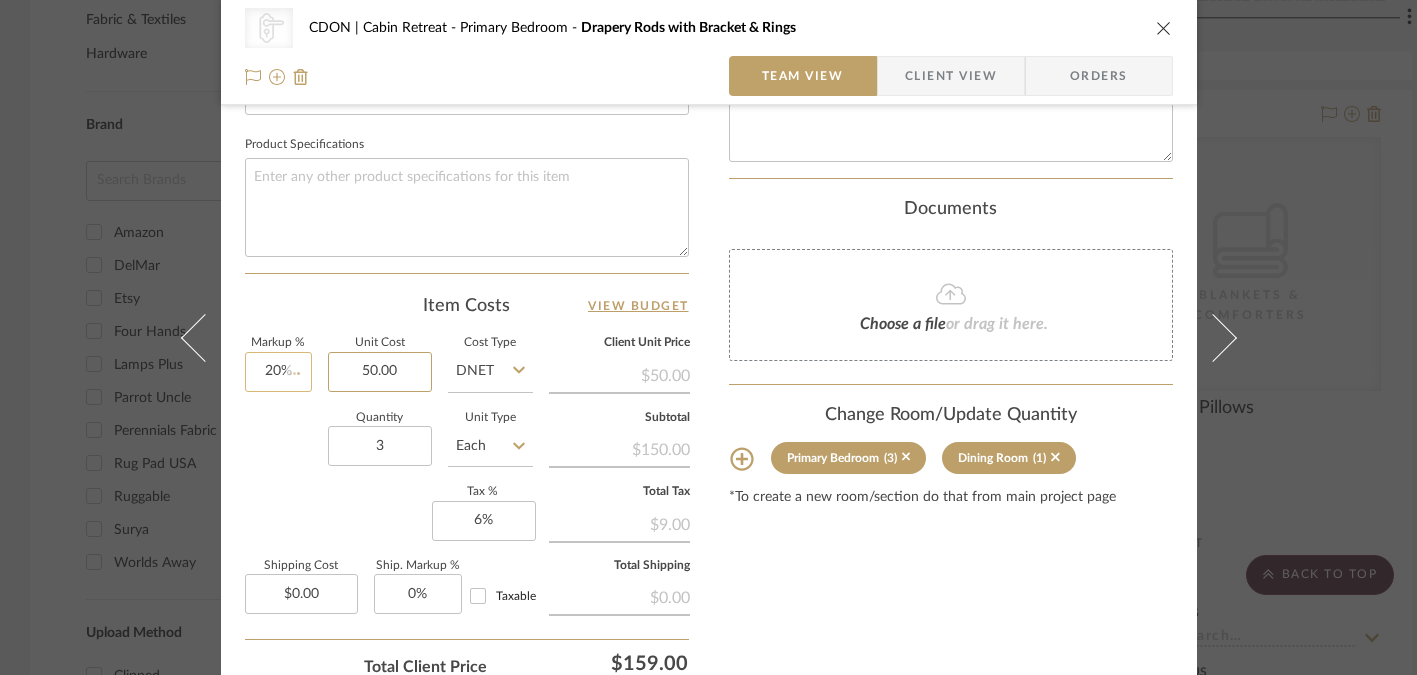 type 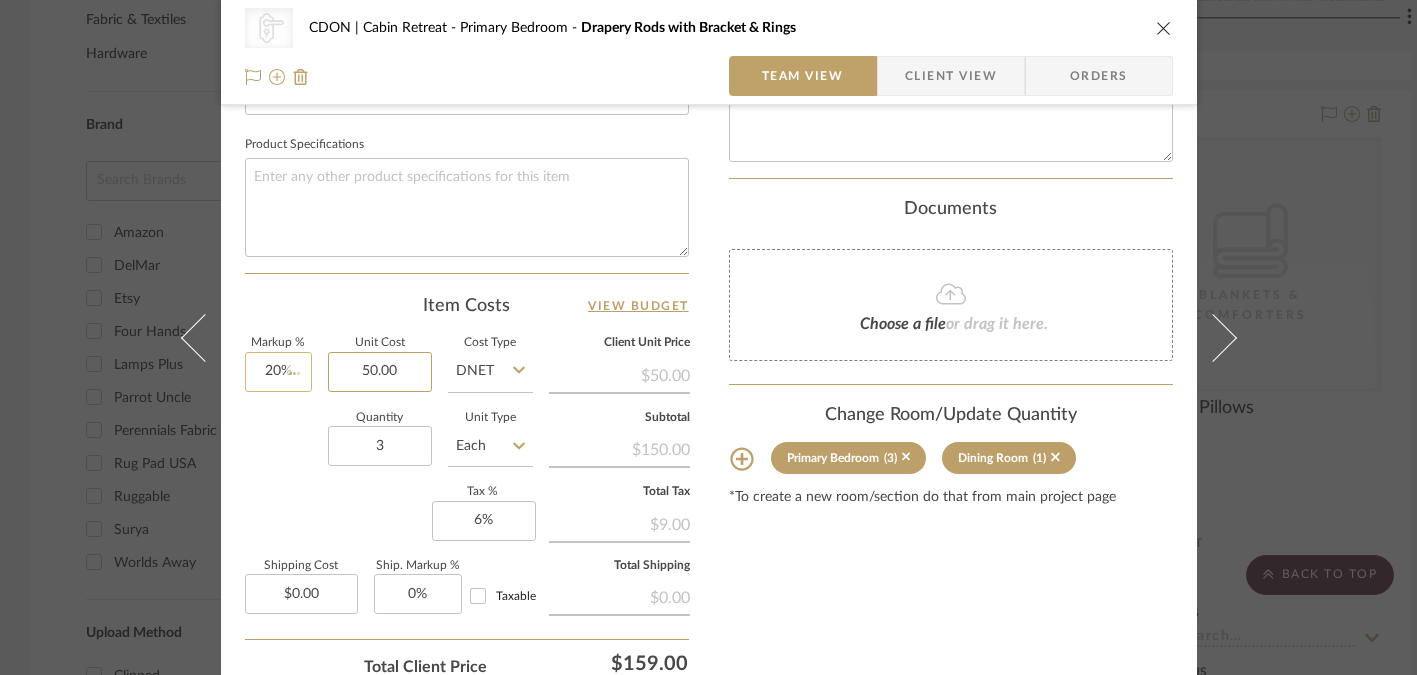 type 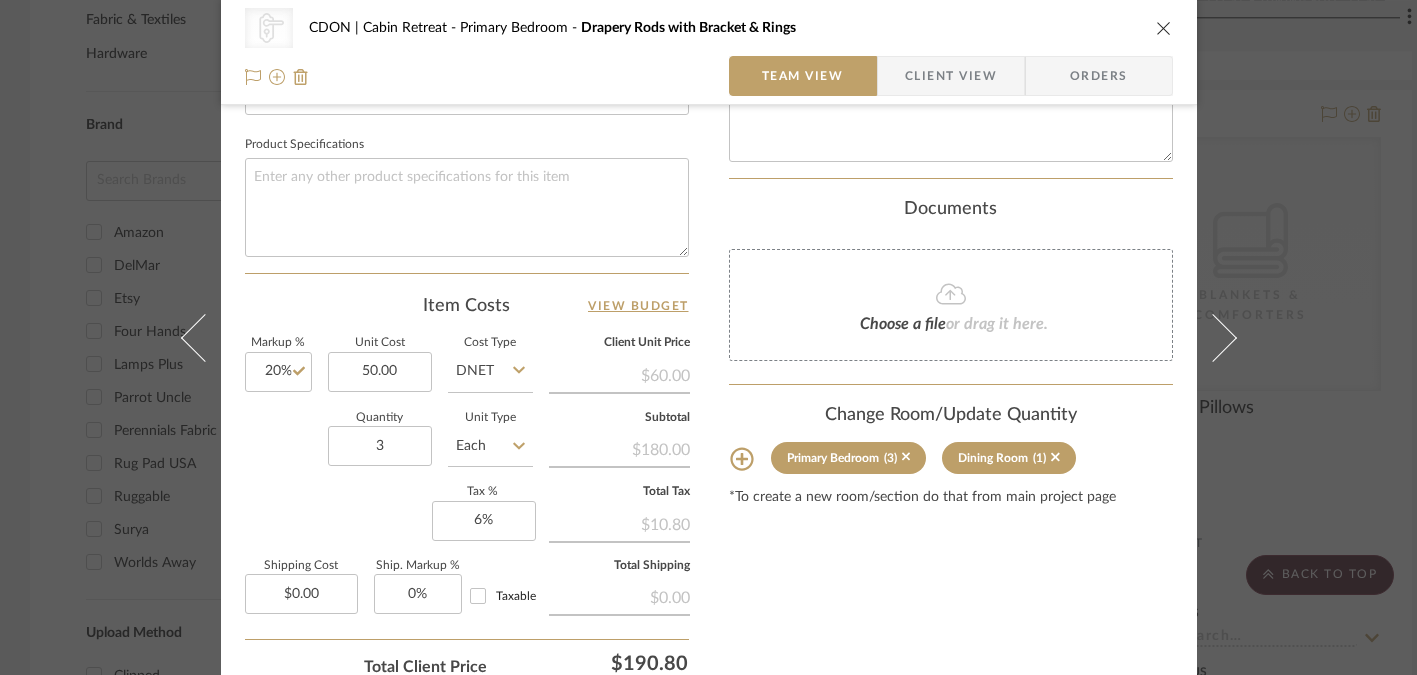 type on "$50.00" 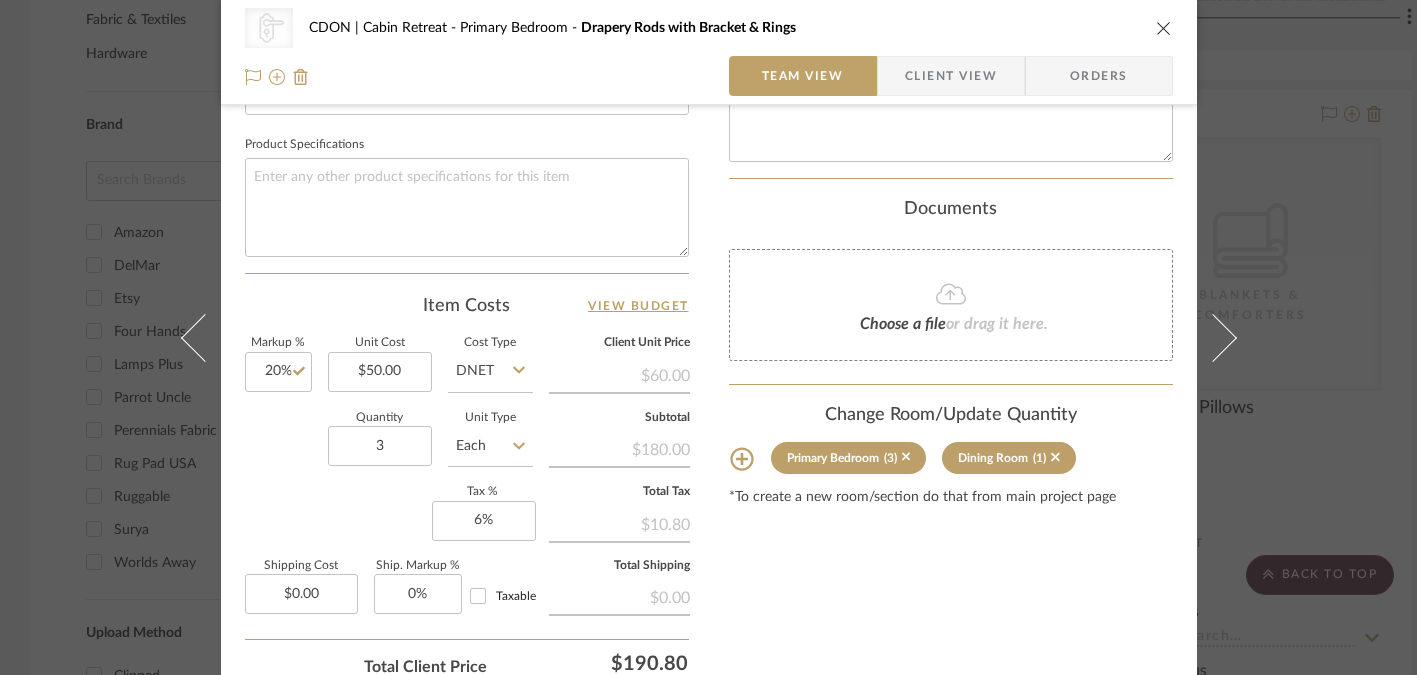 click on "Content here copies to Client View - confirm visibility there. Show in Client Dashboard Include in Budget View Budget Team Status Lead Time In Stock Weeks Est. Min Est. Max Due Date Install Date Tasks / To-Dos / team Messaging Leave yourself a note here or share next steps with your team. You will receive emails when they respond! Invite Collaborator Internal Notes Documents Choose a file or drag it here. Change Room/Update Quantity Primary Bedroom (3) Dining Room (1) *To create a new room/section do that from main project page" at bounding box center [951, -13] 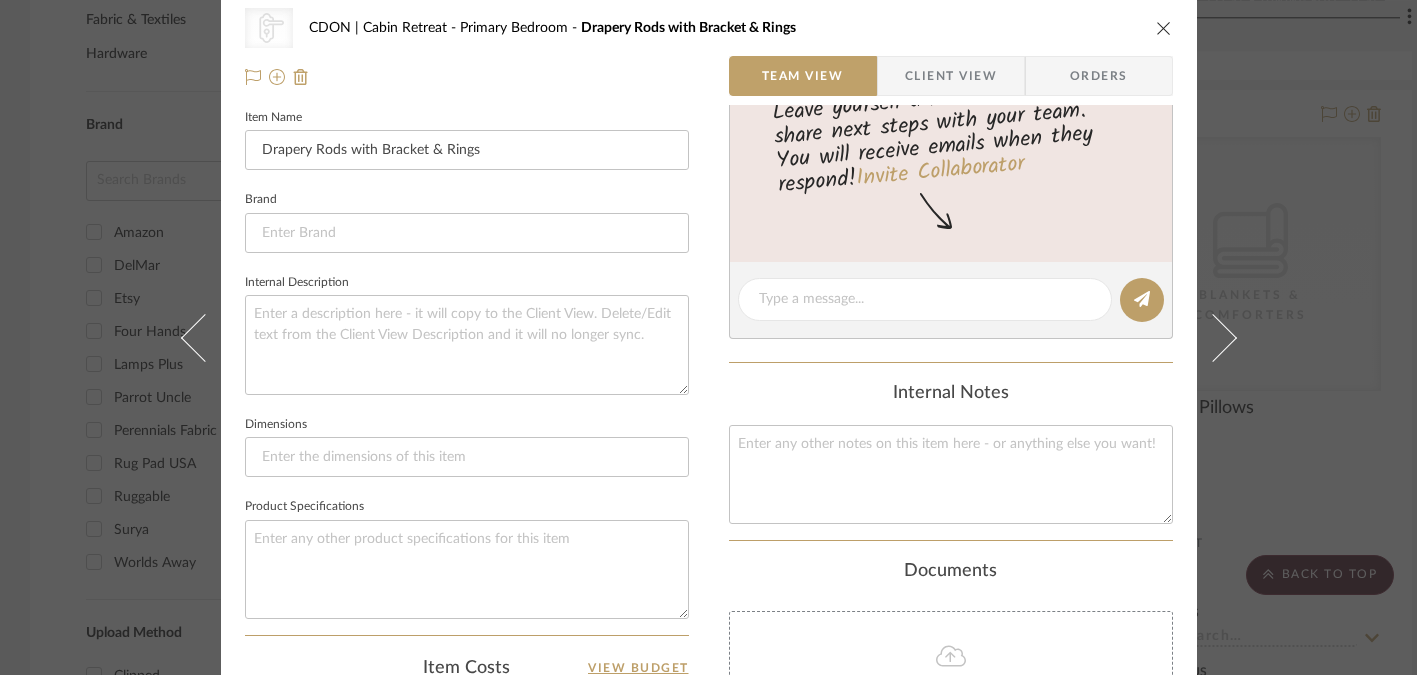 scroll, scrollTop: 0, scrollLeft: 0, axis: both 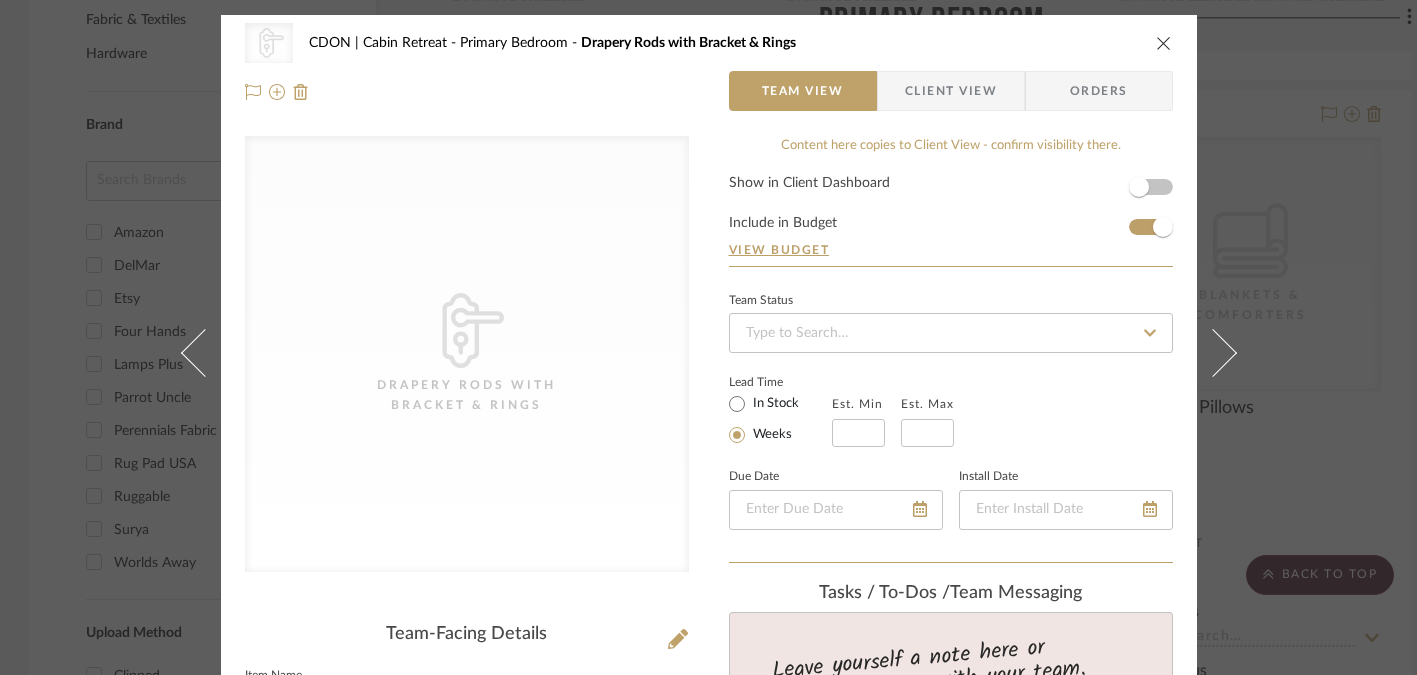 click at bounding box center [1164, 43] 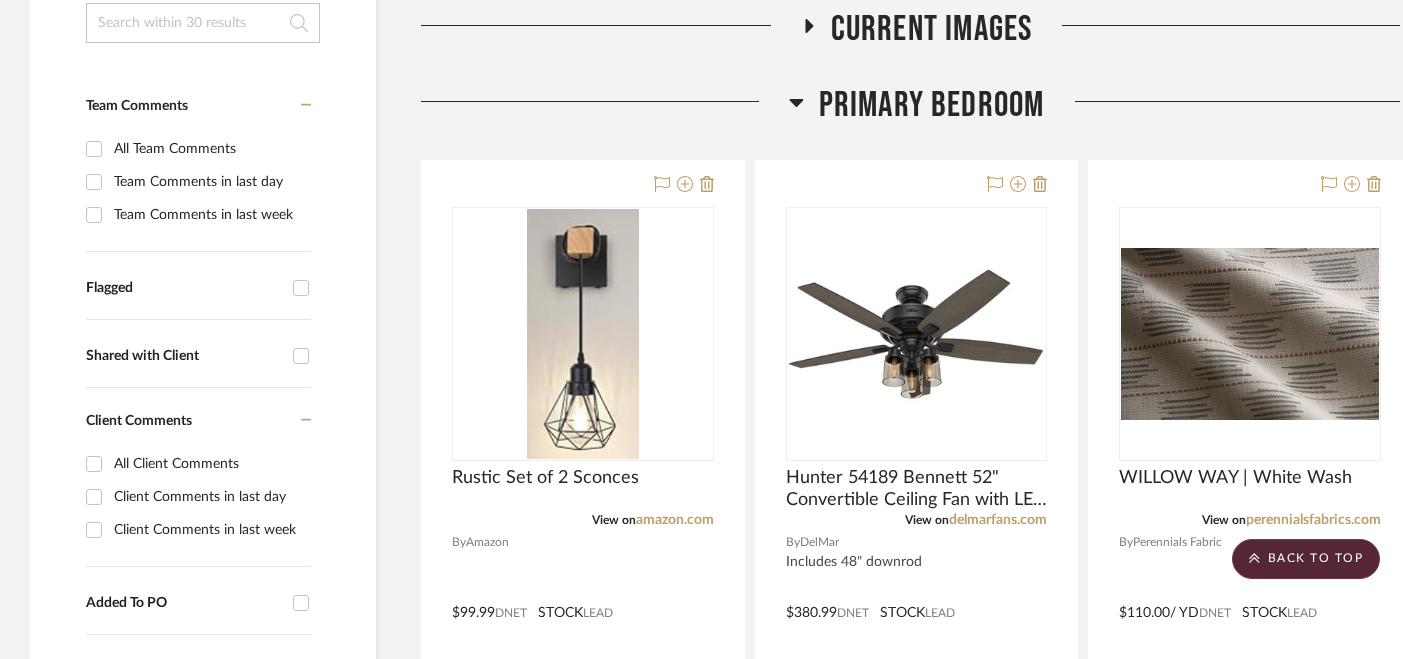 scroll, scrollTop: 464, scrollLeft: 0, axis: vertical 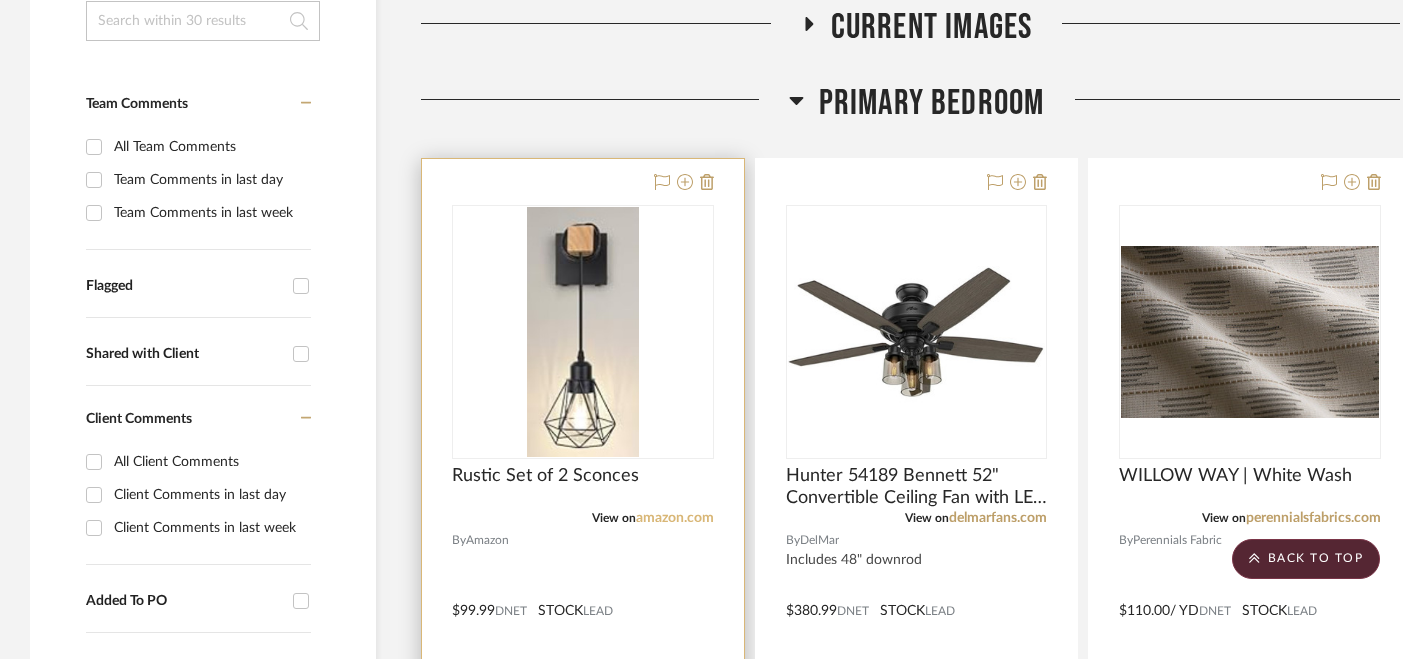 click on "amazon.com" at bounding box center (675, 518) 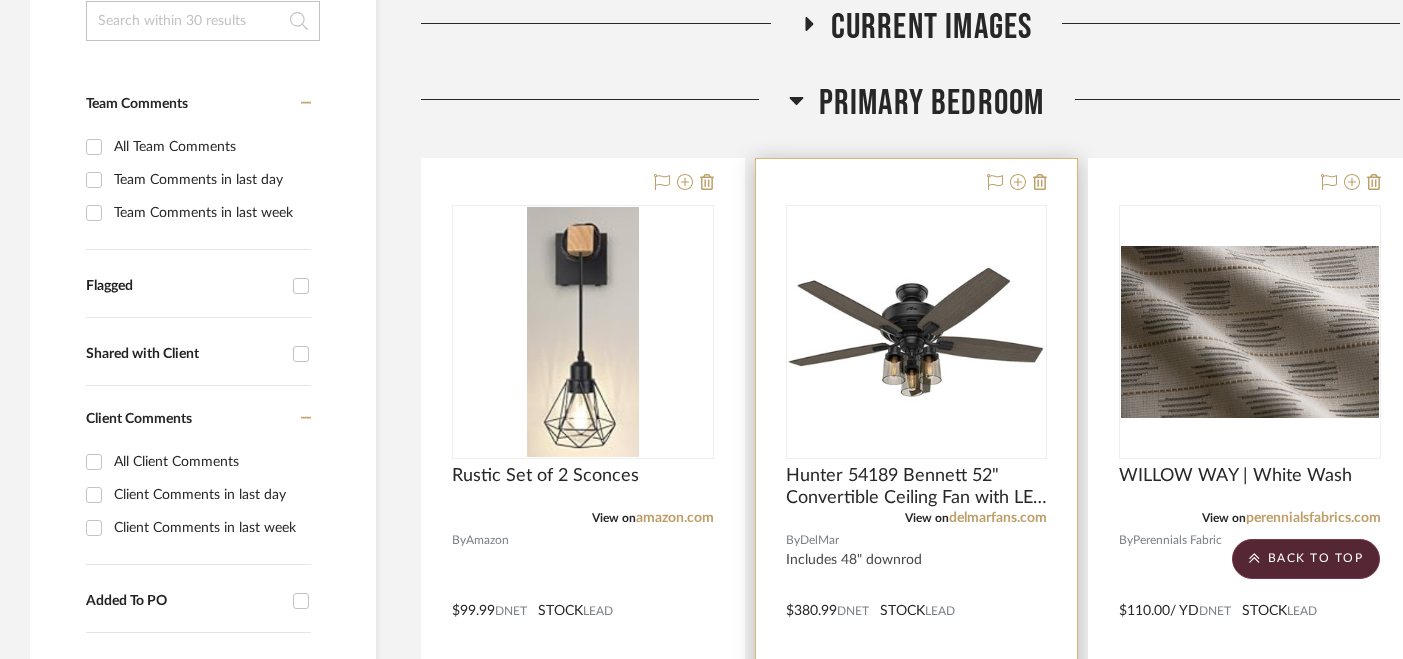click at bounding box center [917, 596] 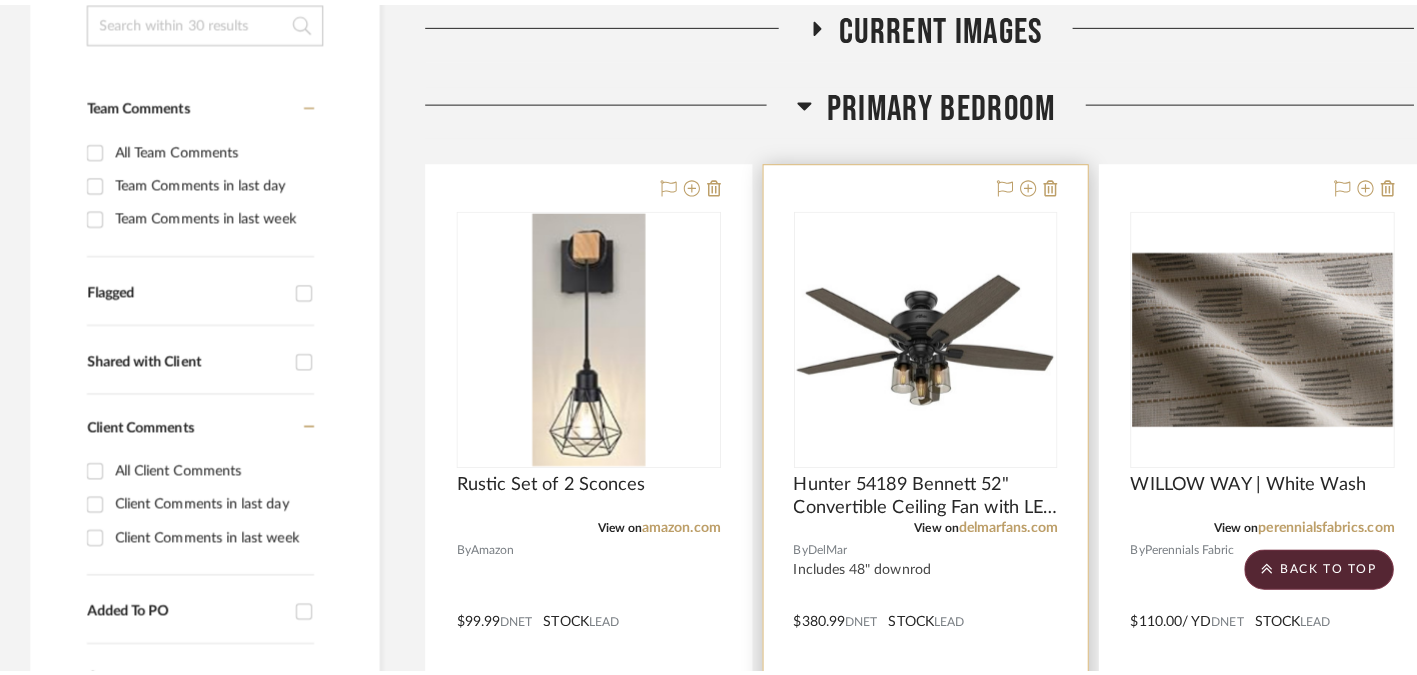 scroll, scrollTop: 0, scrollLeft: 0, axis: both 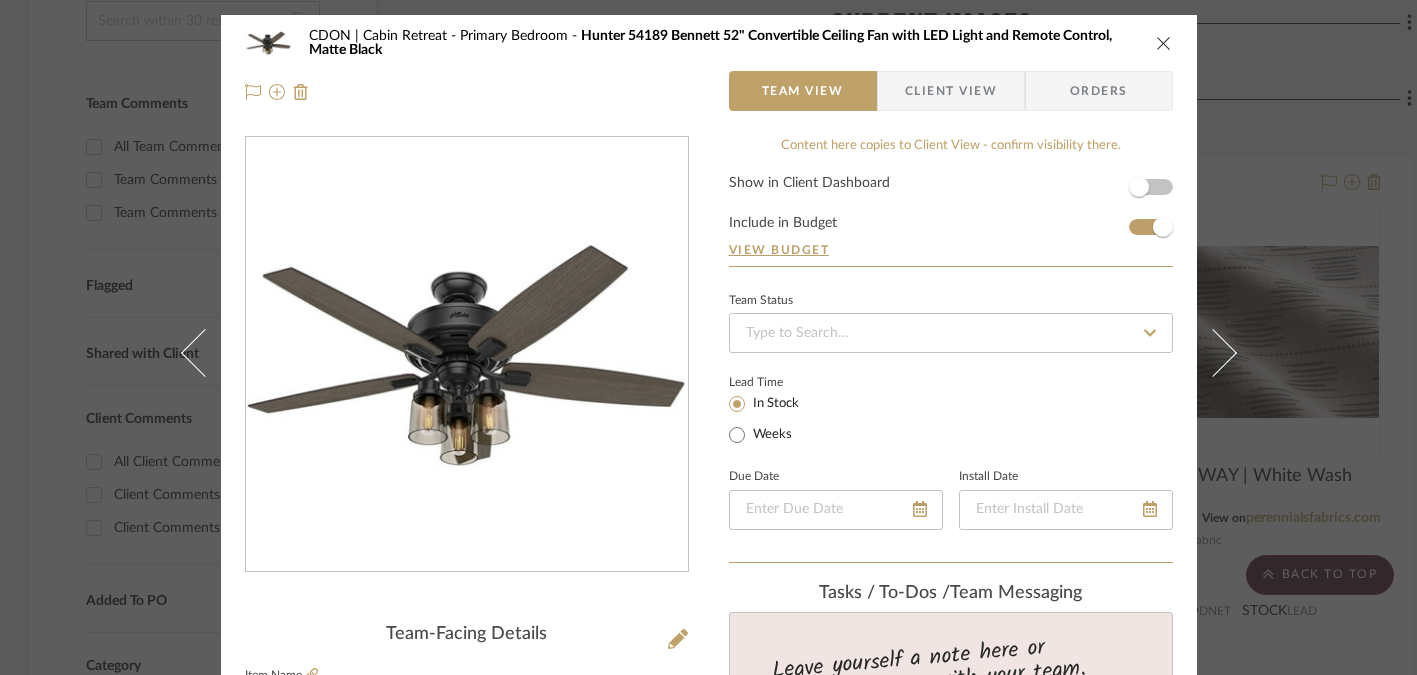 click at bounding box center [1164, 43] 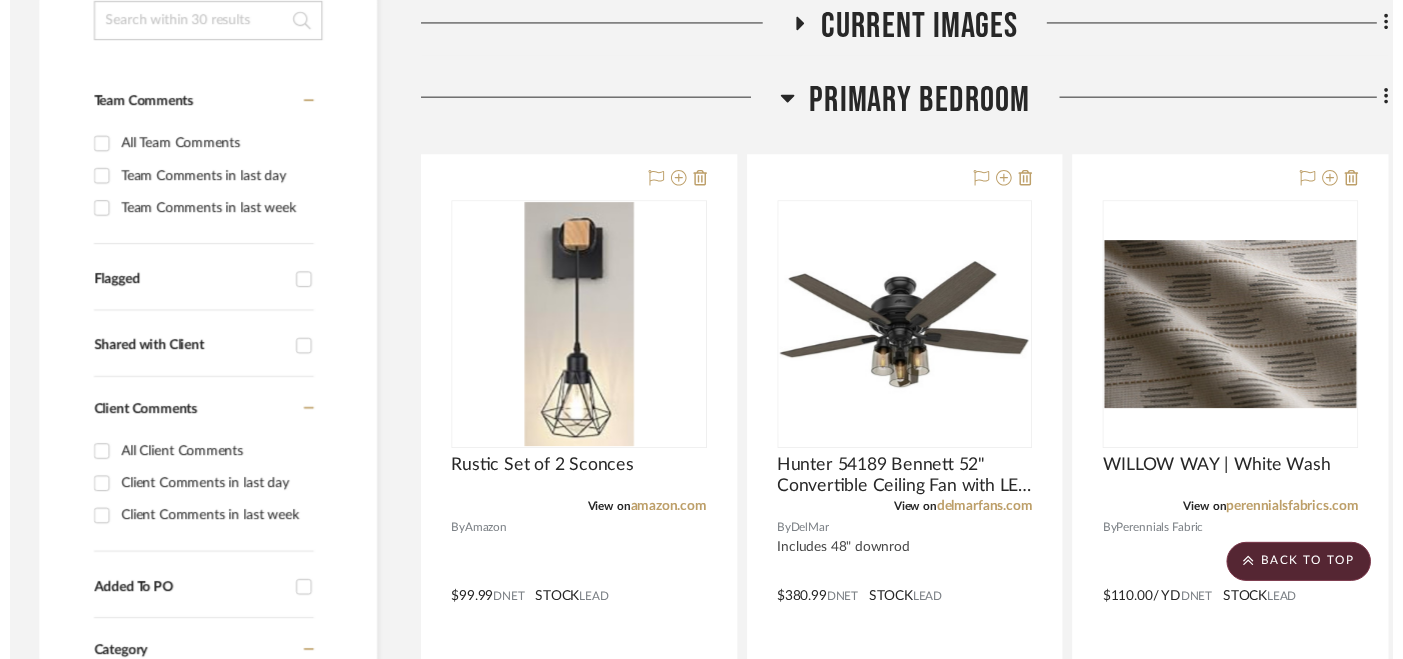 scroll, scrollTop: 464, scrollLeft: 0, axis: vertical 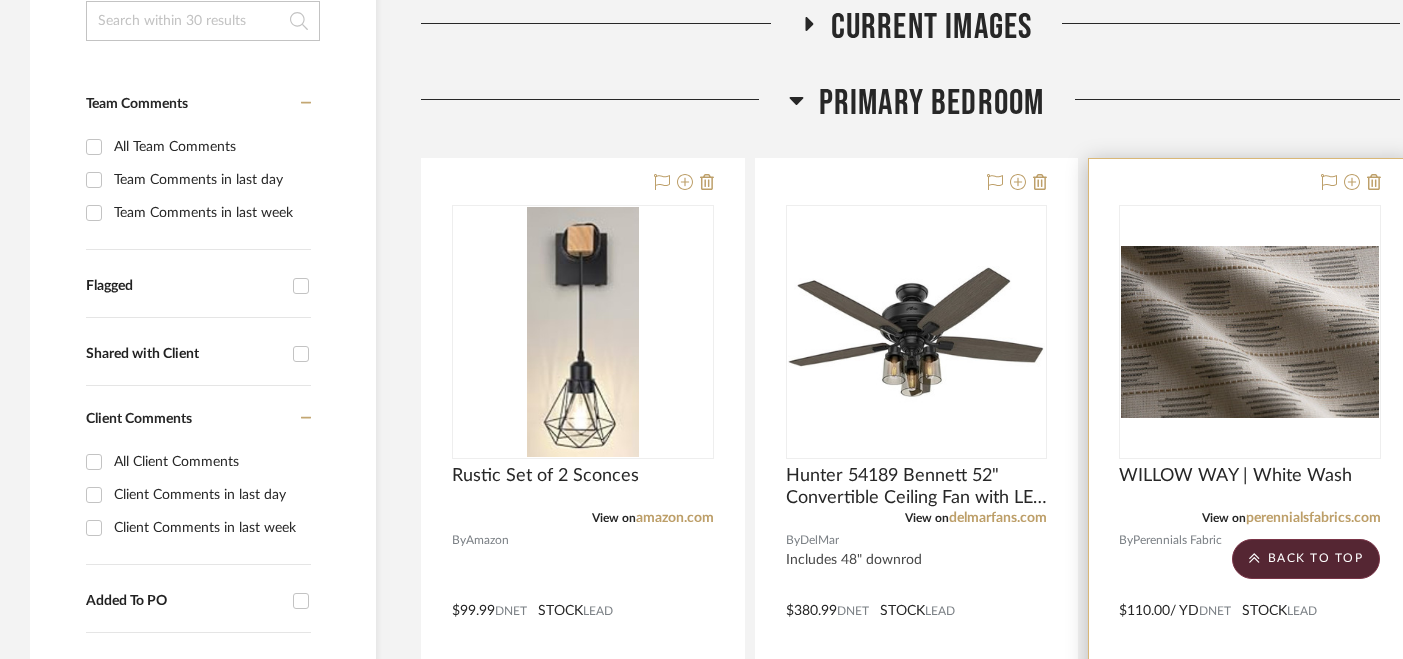 click at bounding box center (1250, 596) 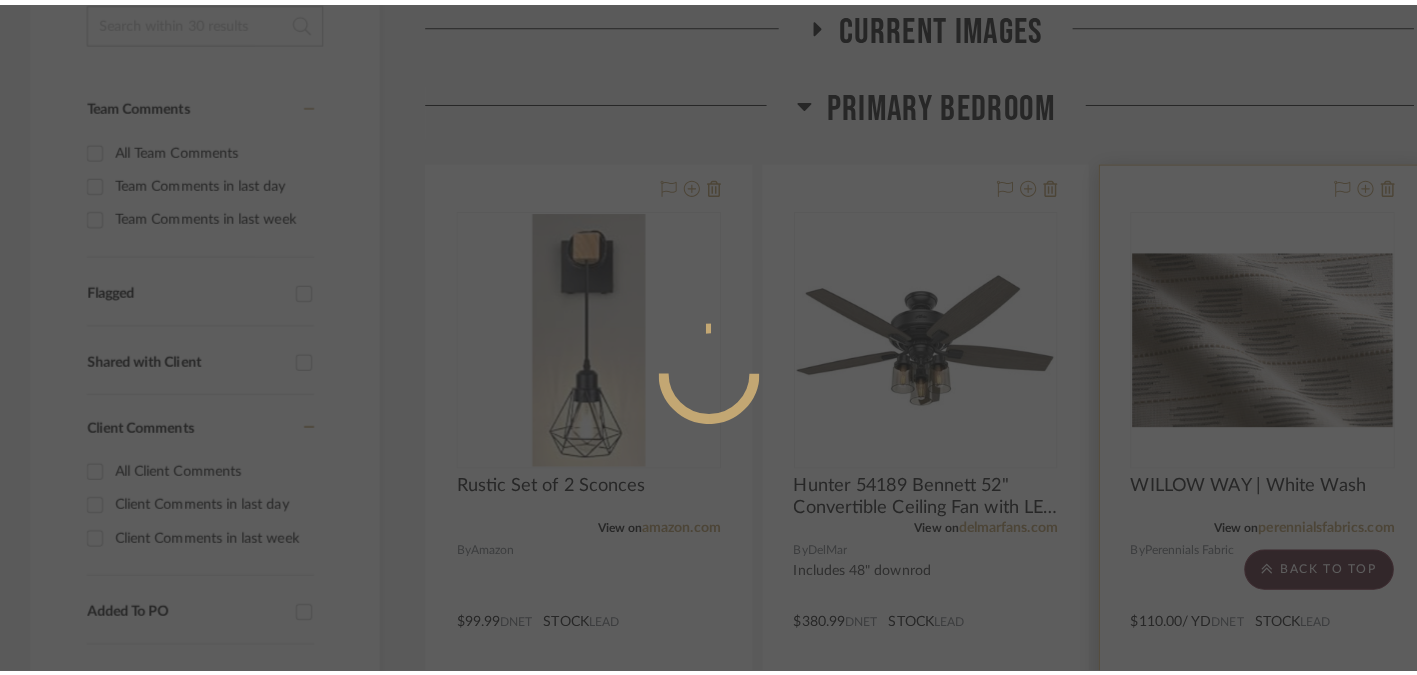 scroll, scrollTop: 0, scrollLeft: 0, axis: both 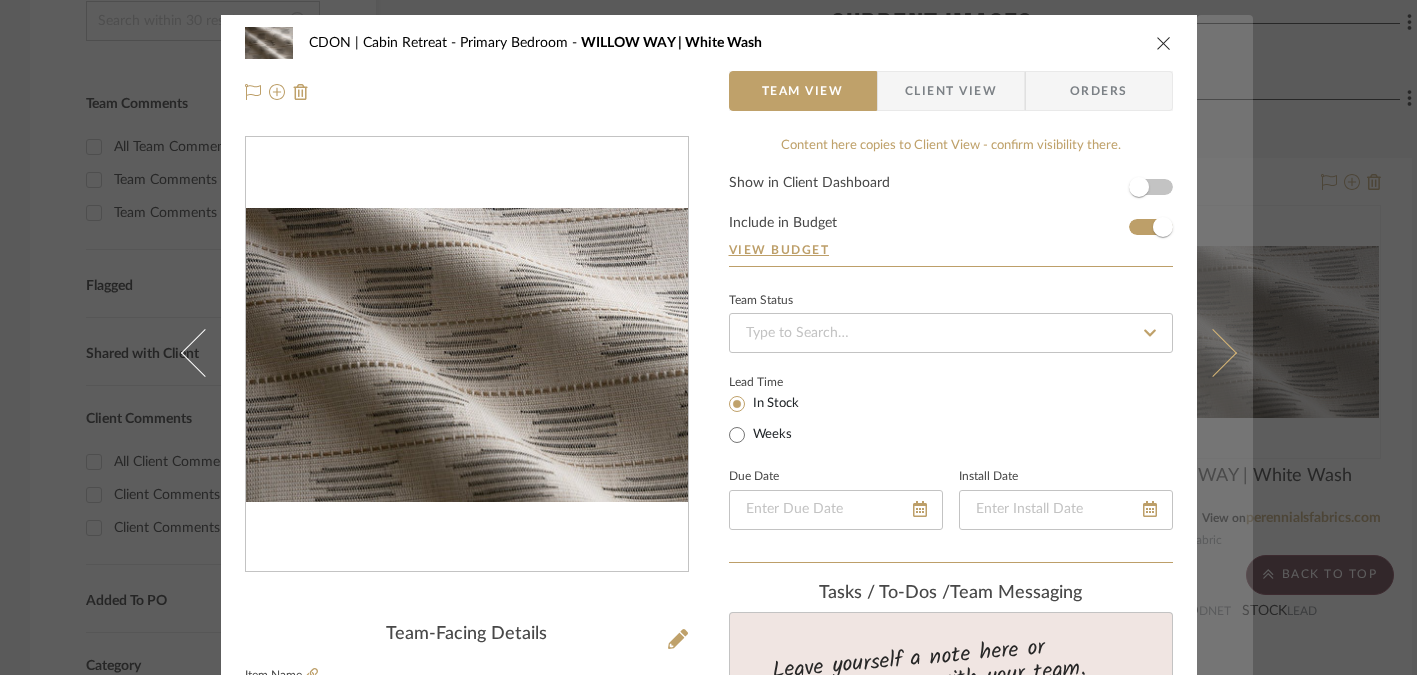 click at bounding box center [1212, 352] 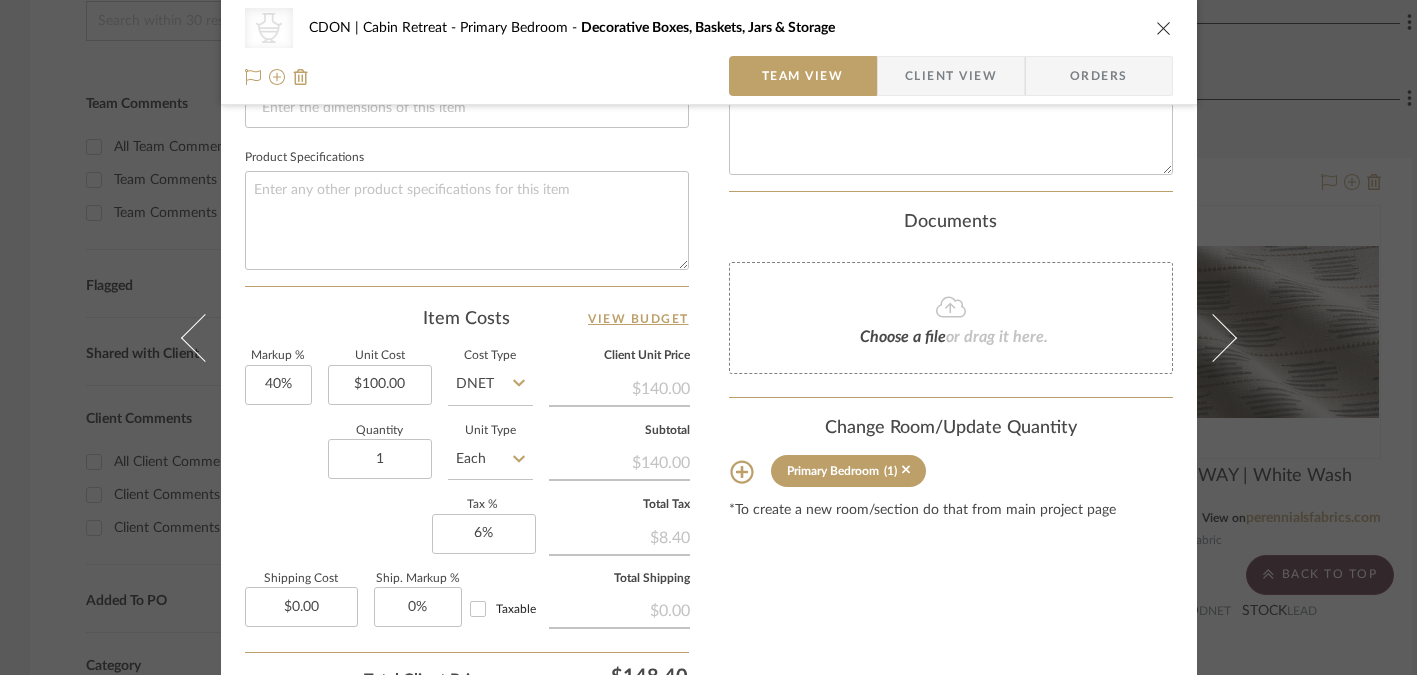scroll, scrollTop: 908, scrollLeft: 0, axis: vertical 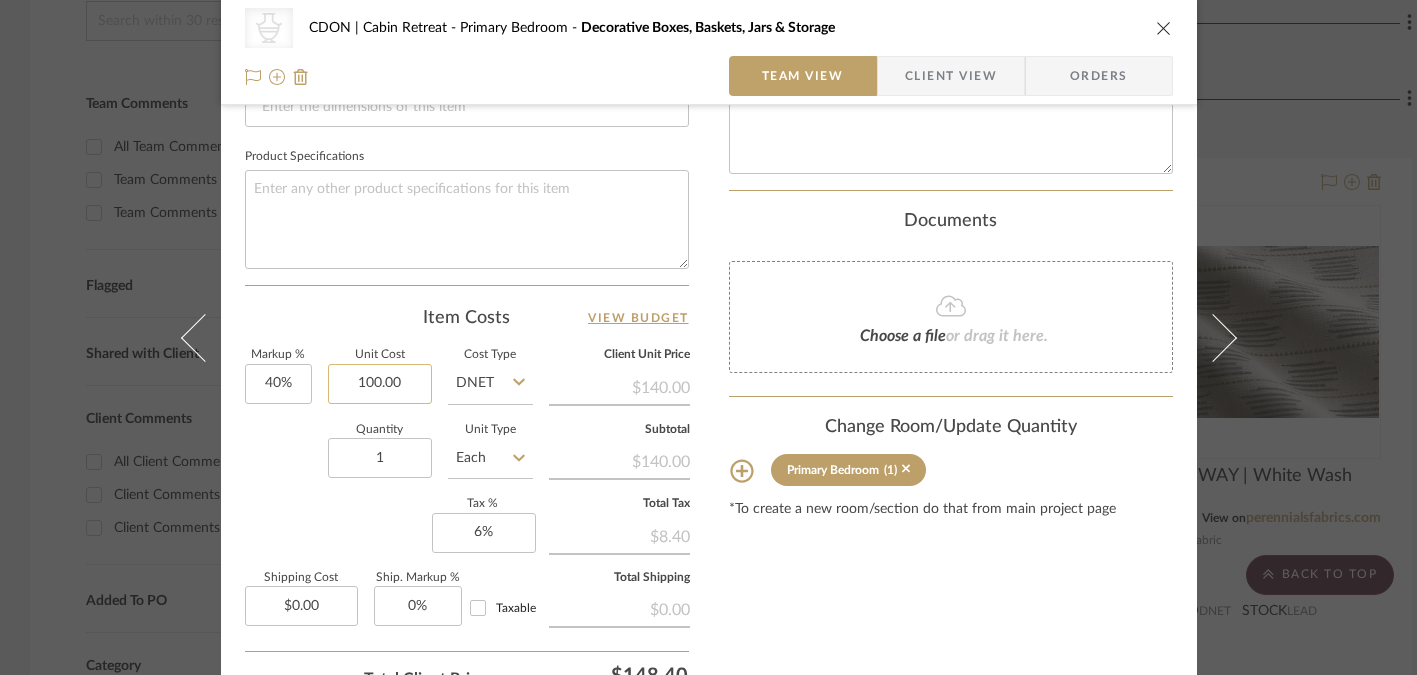 click on "100.00" 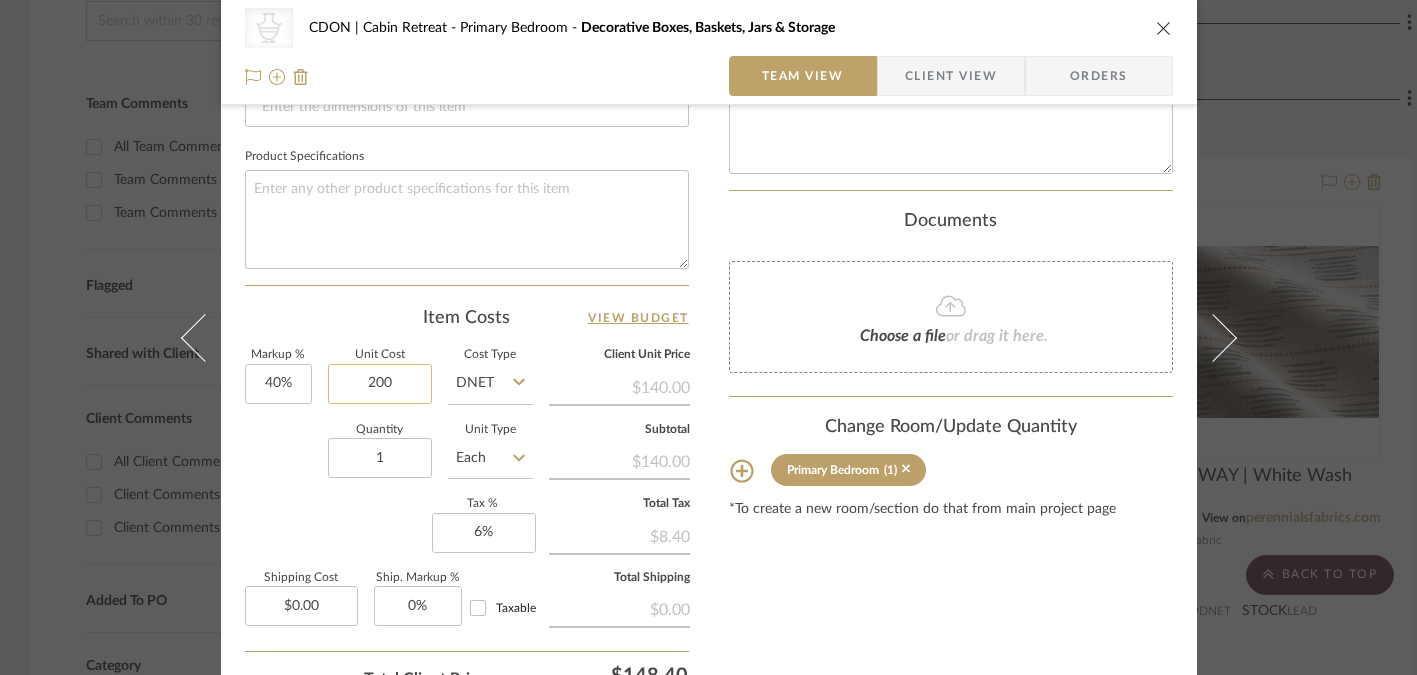 type on "$200.00" 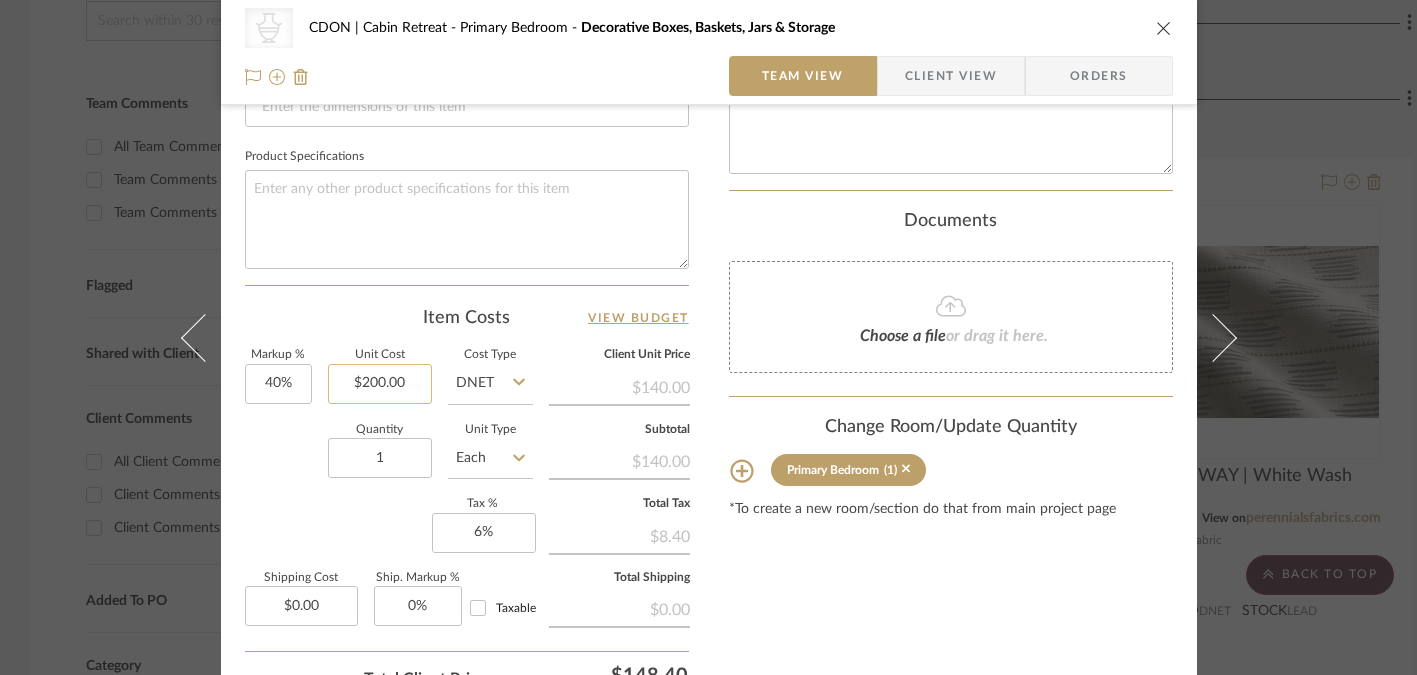 type 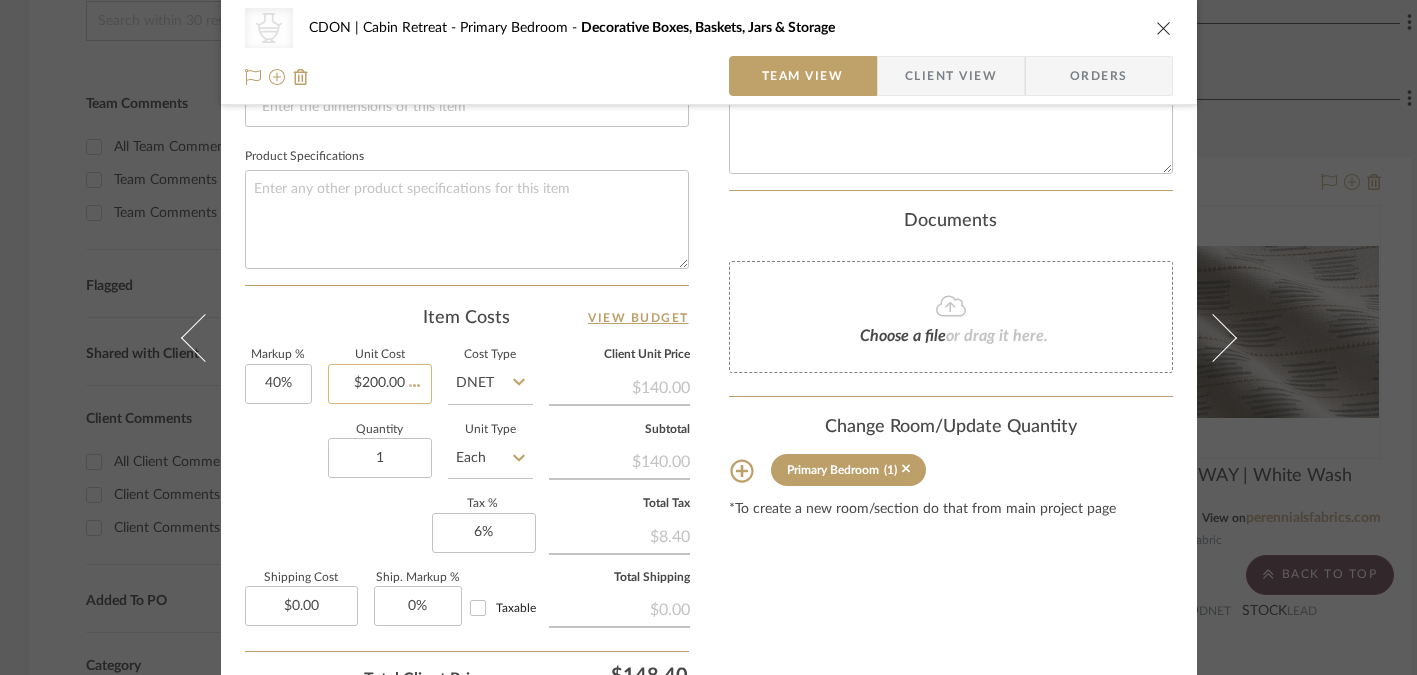 type 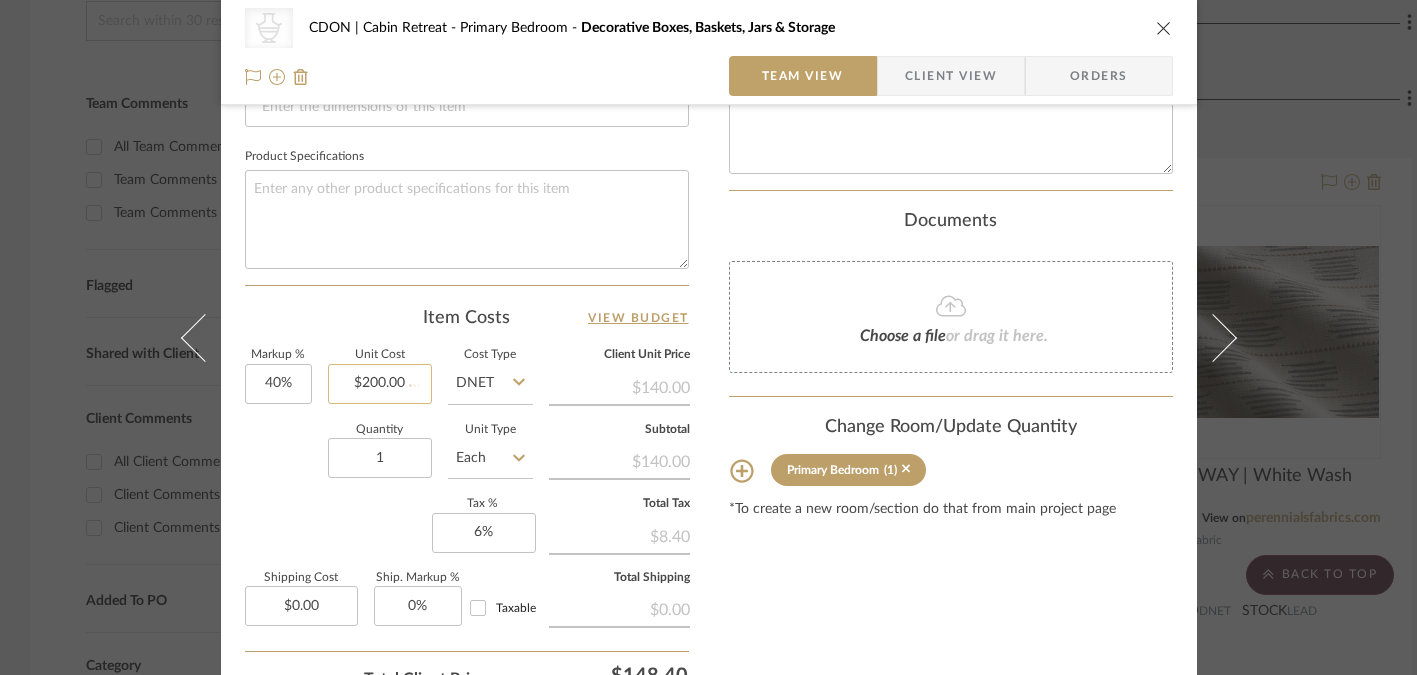 type 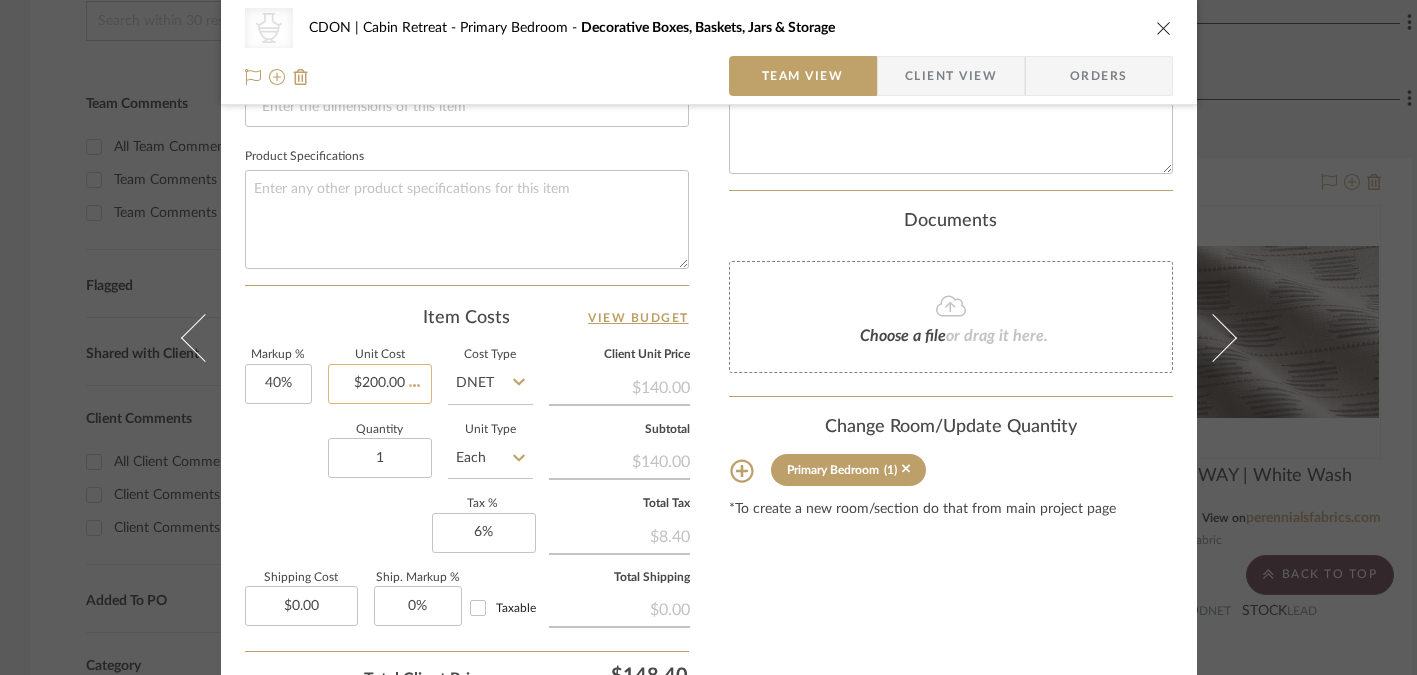 type 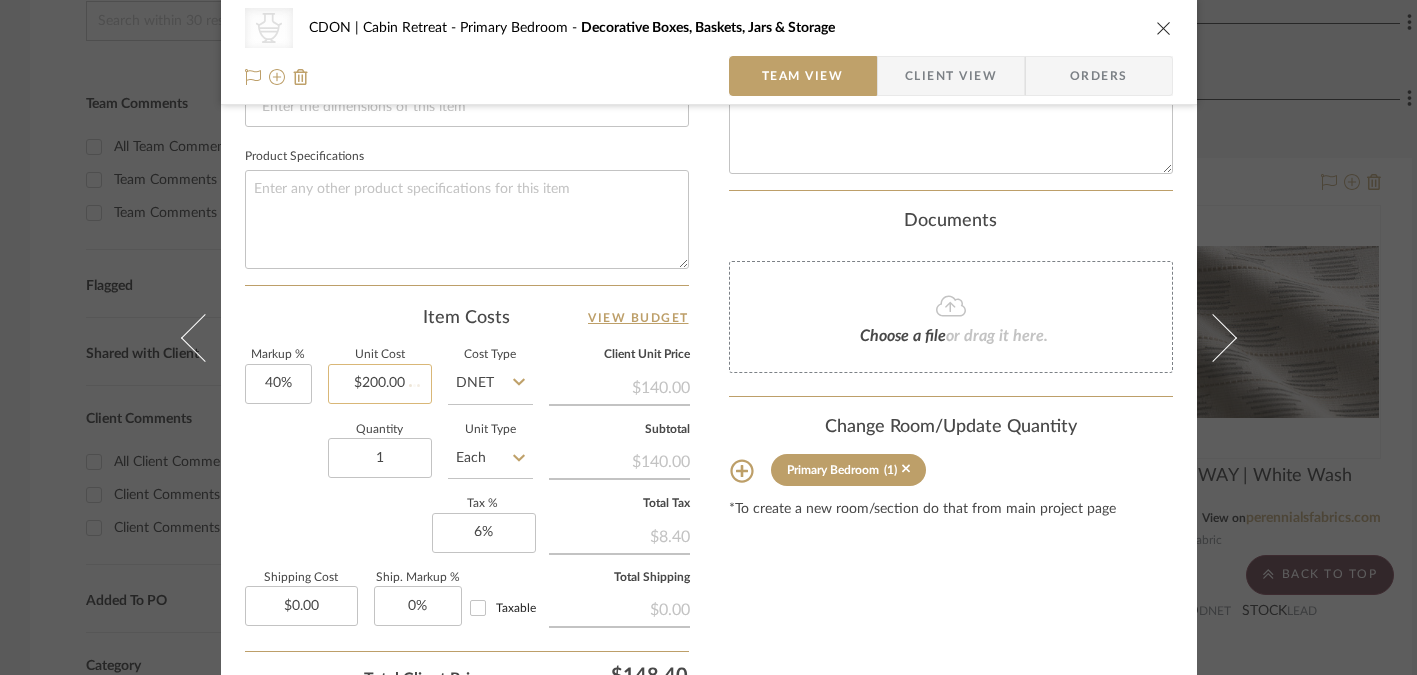 type 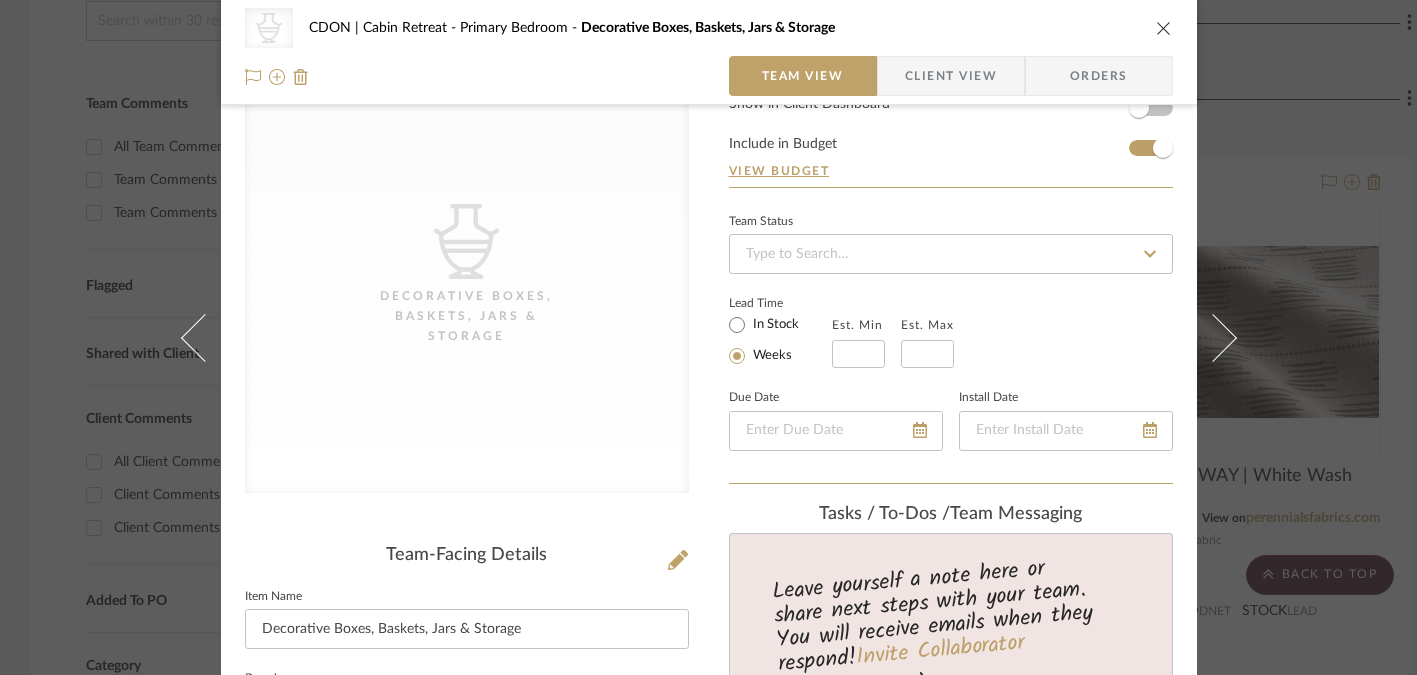 scroll, scrollTop: 0, scrollLeft: 0, axis: both 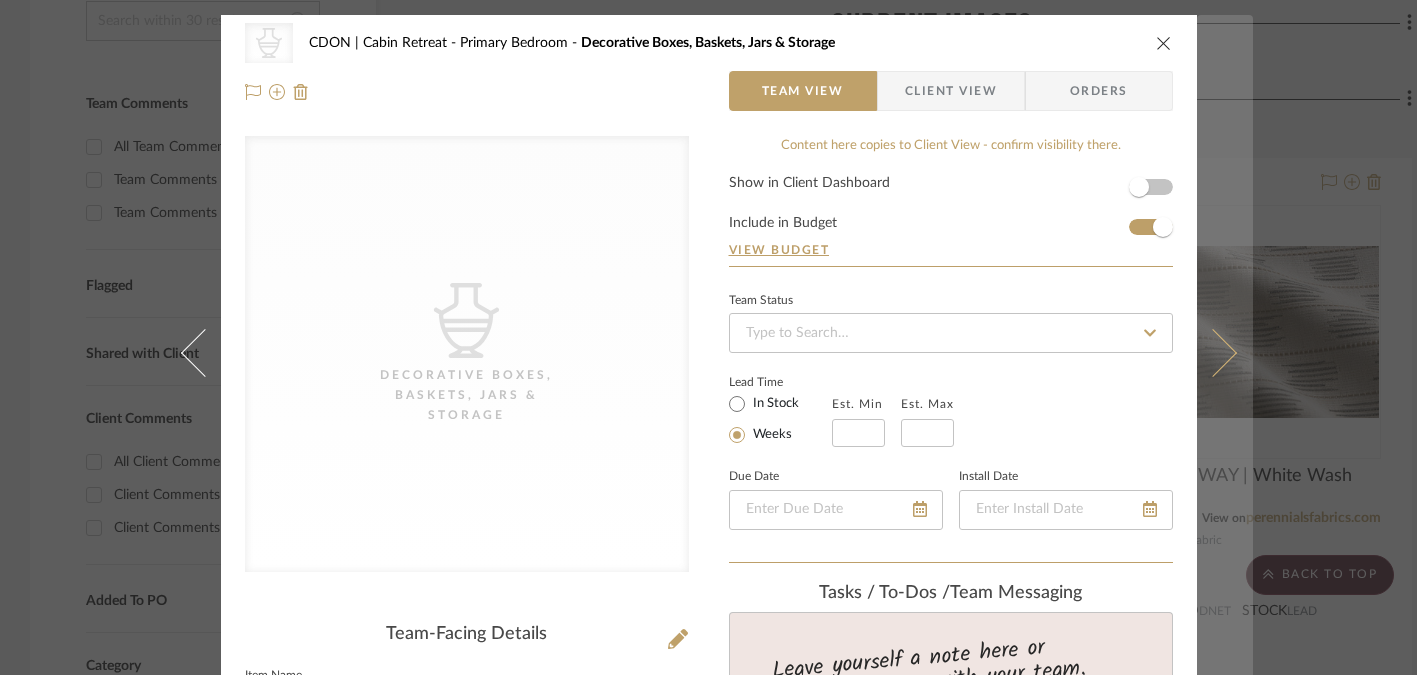 click at bounding box center (1212, 352) 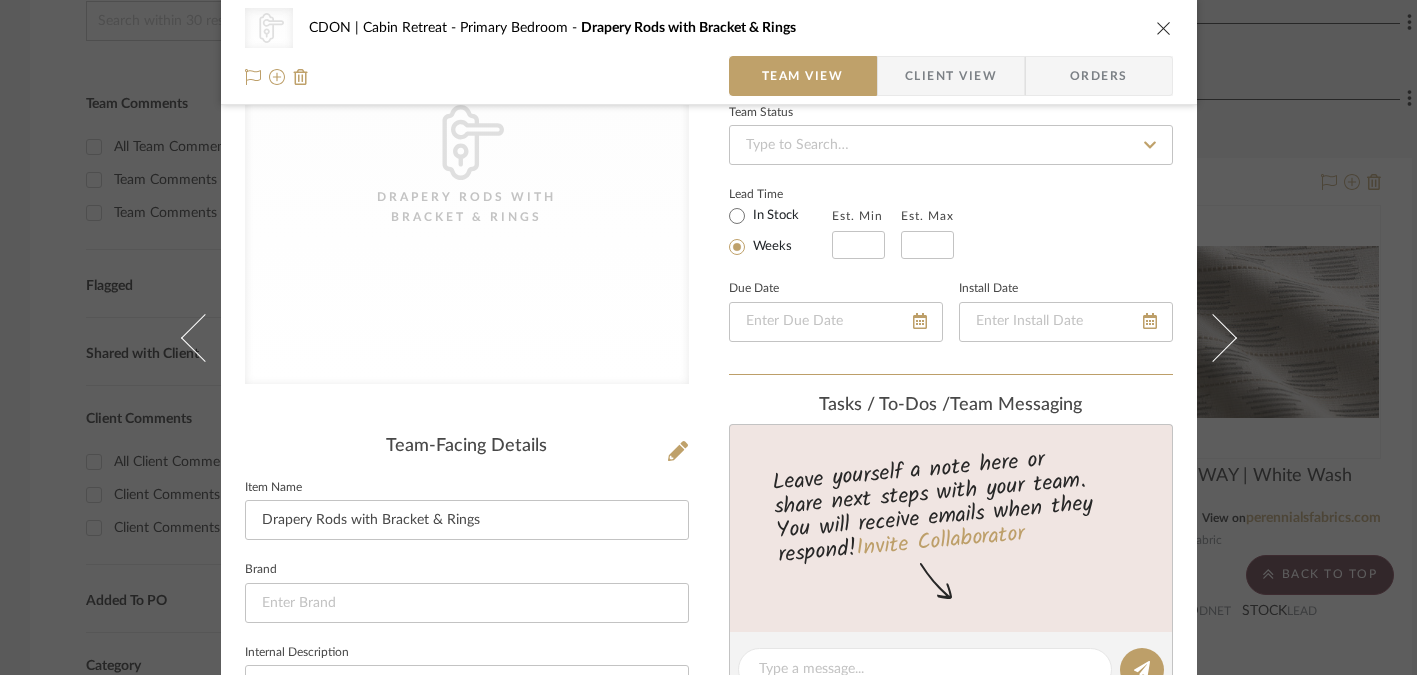 scroll, scrollTop: 203, scrollLeft: 0, axis: vertical 